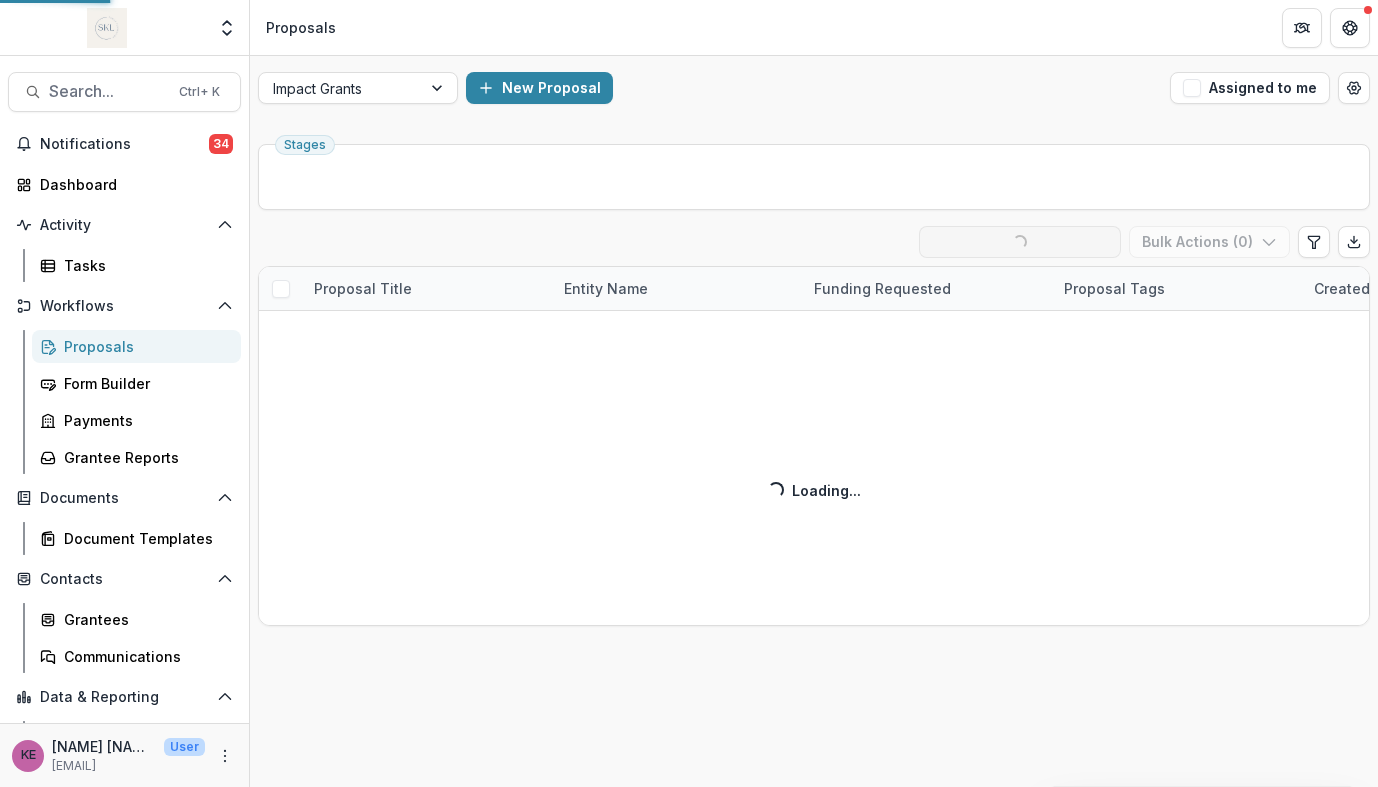 scroll, scrollTop: 0, scrollLeft: 0, axis: both 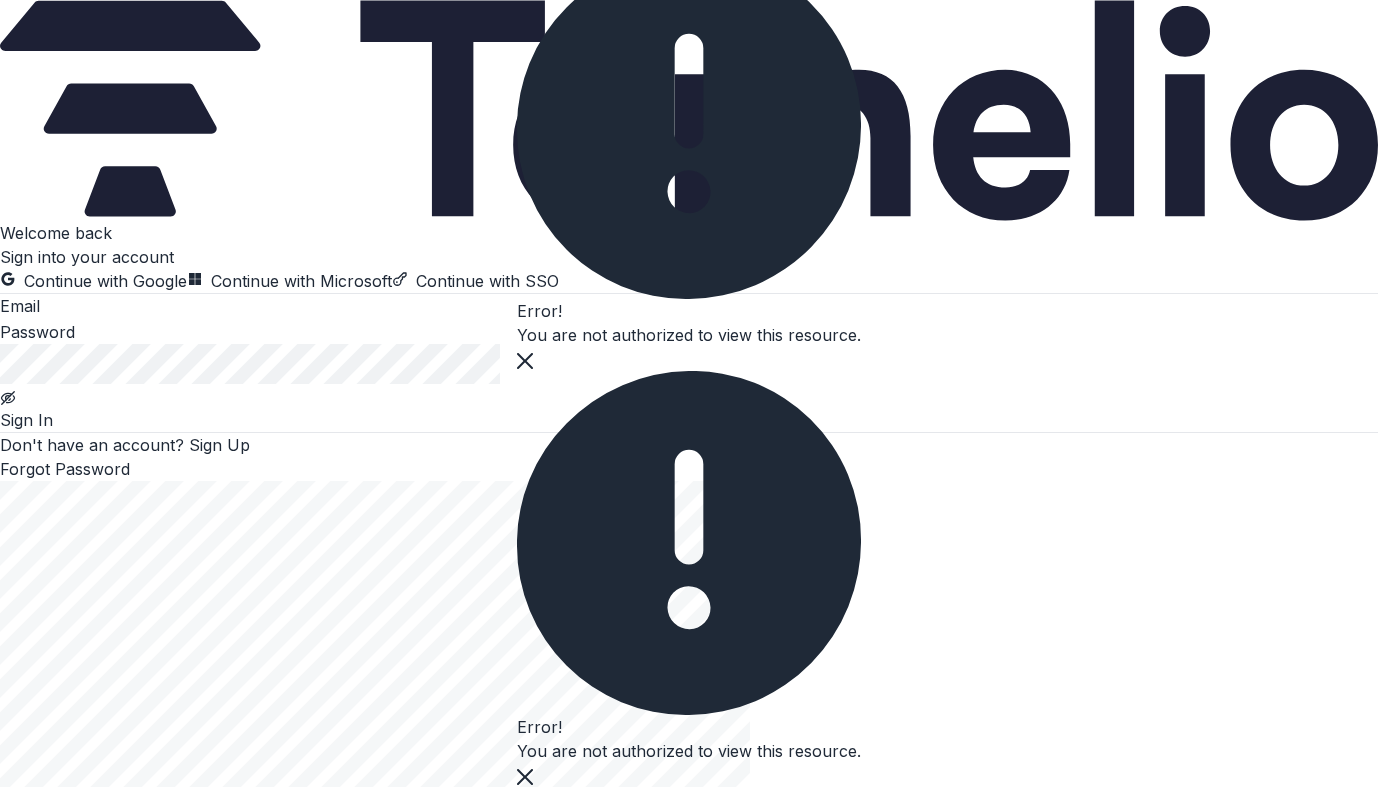 click at bounding box center (525, -2553) 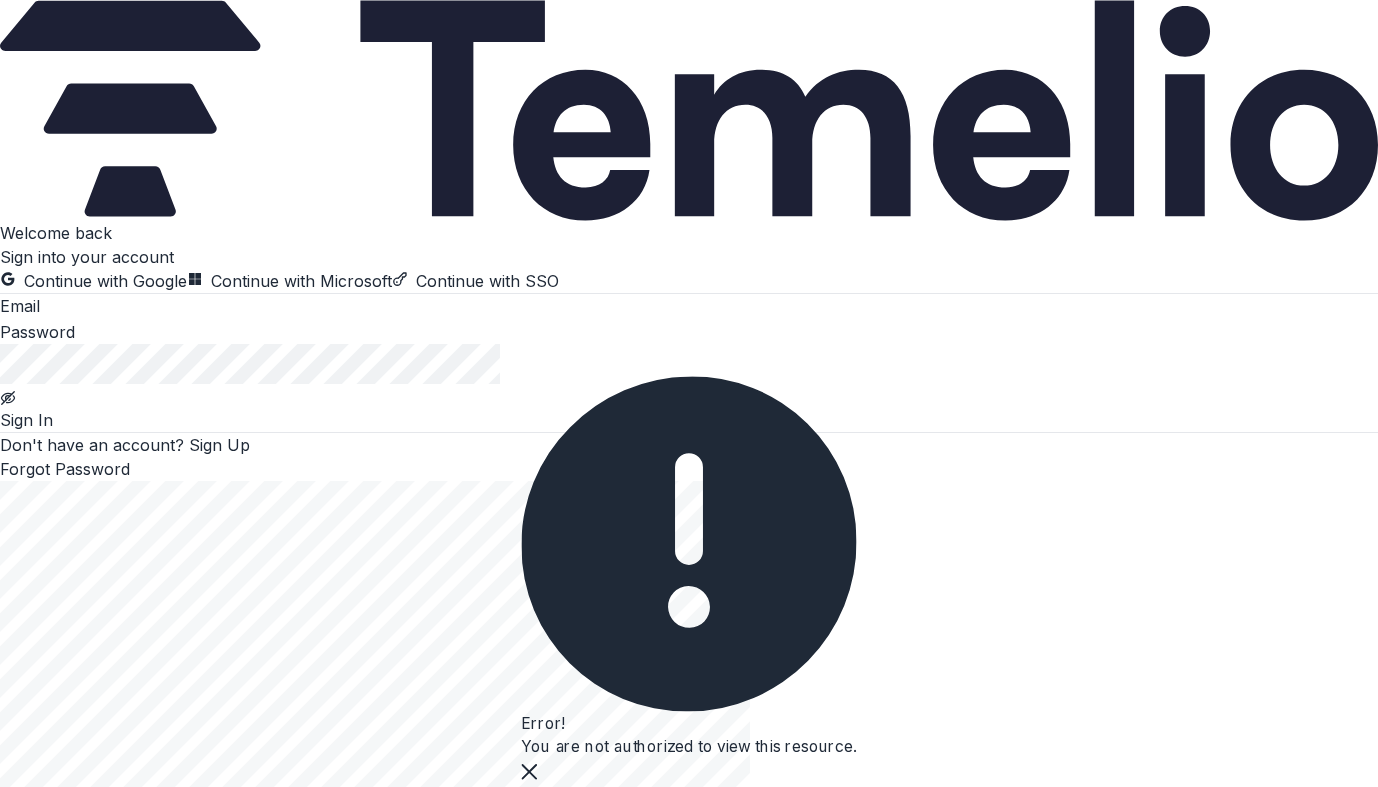 click at bounding box center [525, -2137] 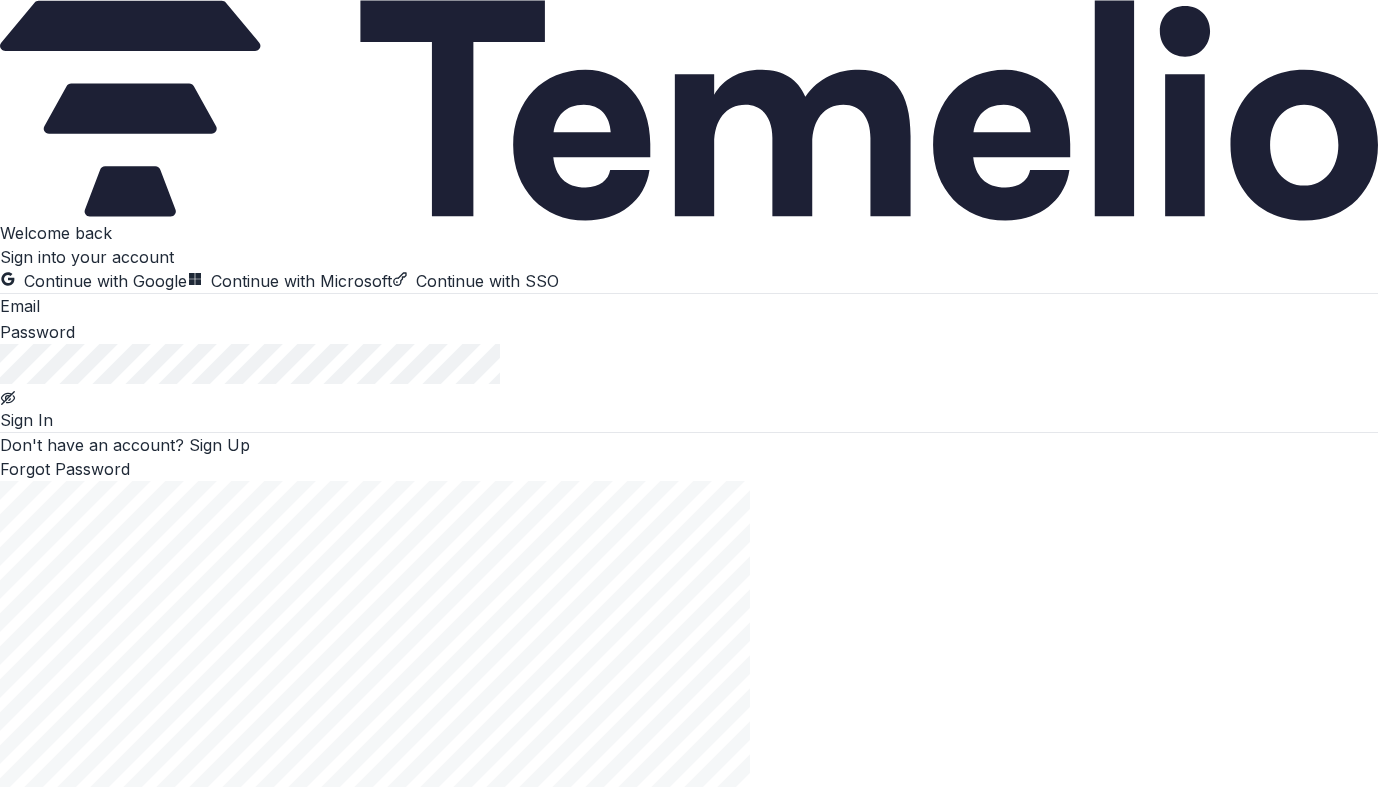 click at bounding box center [120, 308] 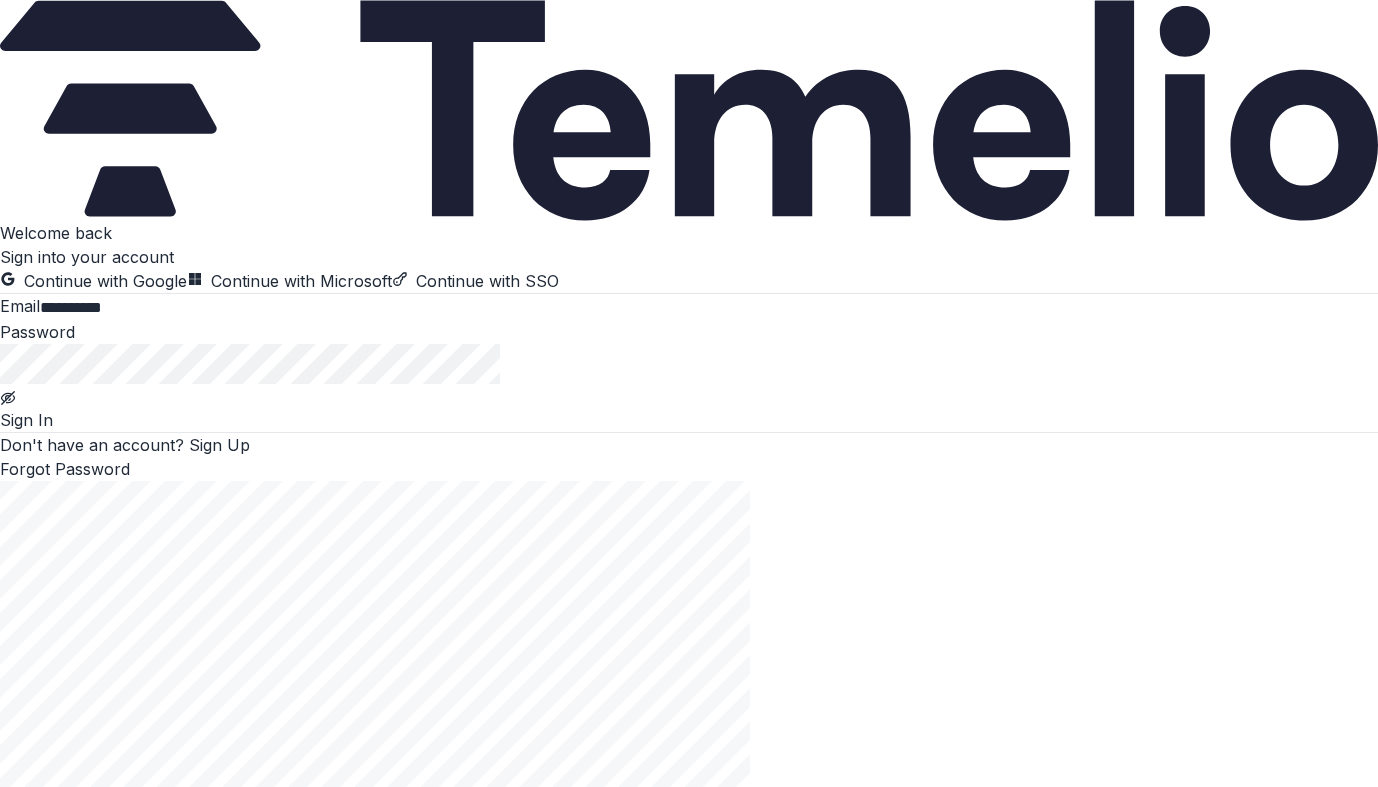 type on "**********" 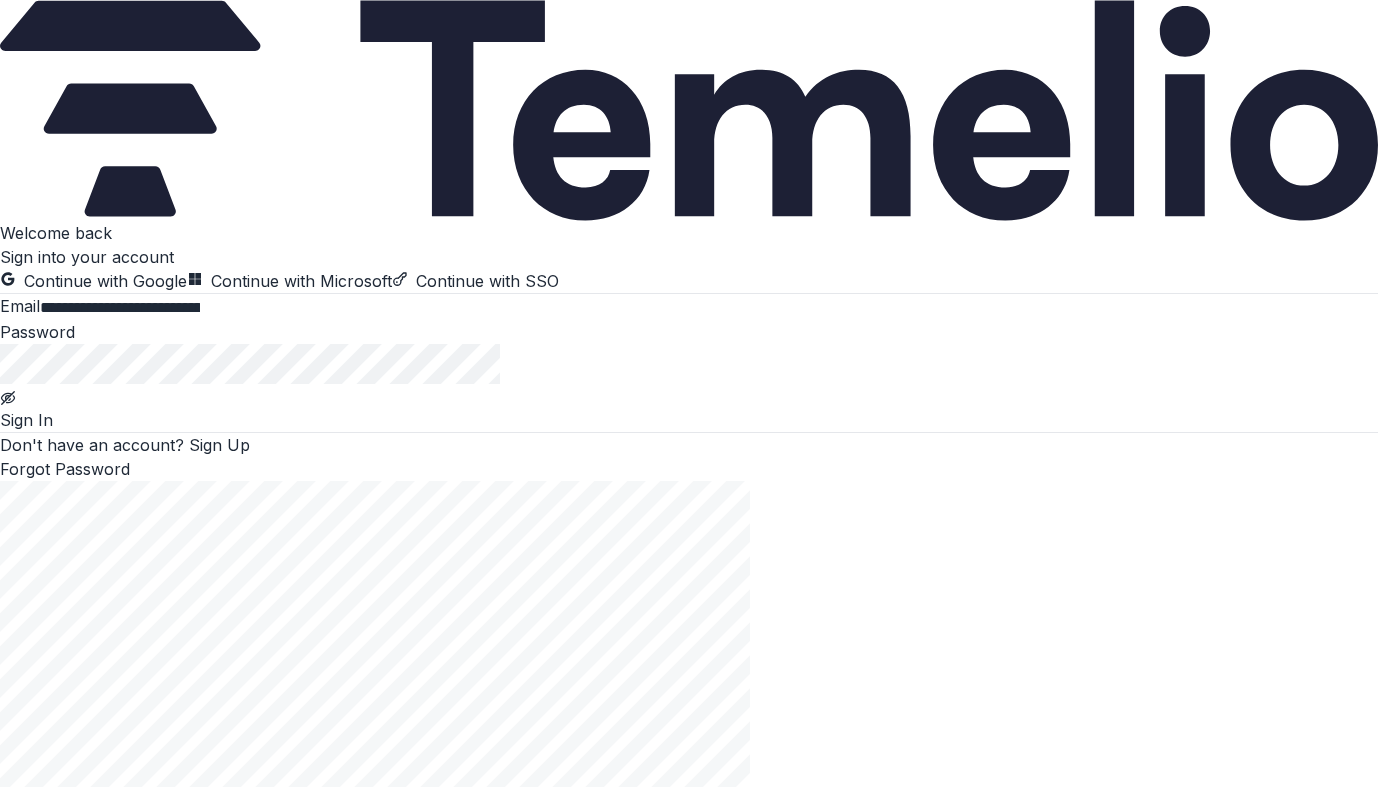 click on "Sign In" at bounding box center (26, 420) 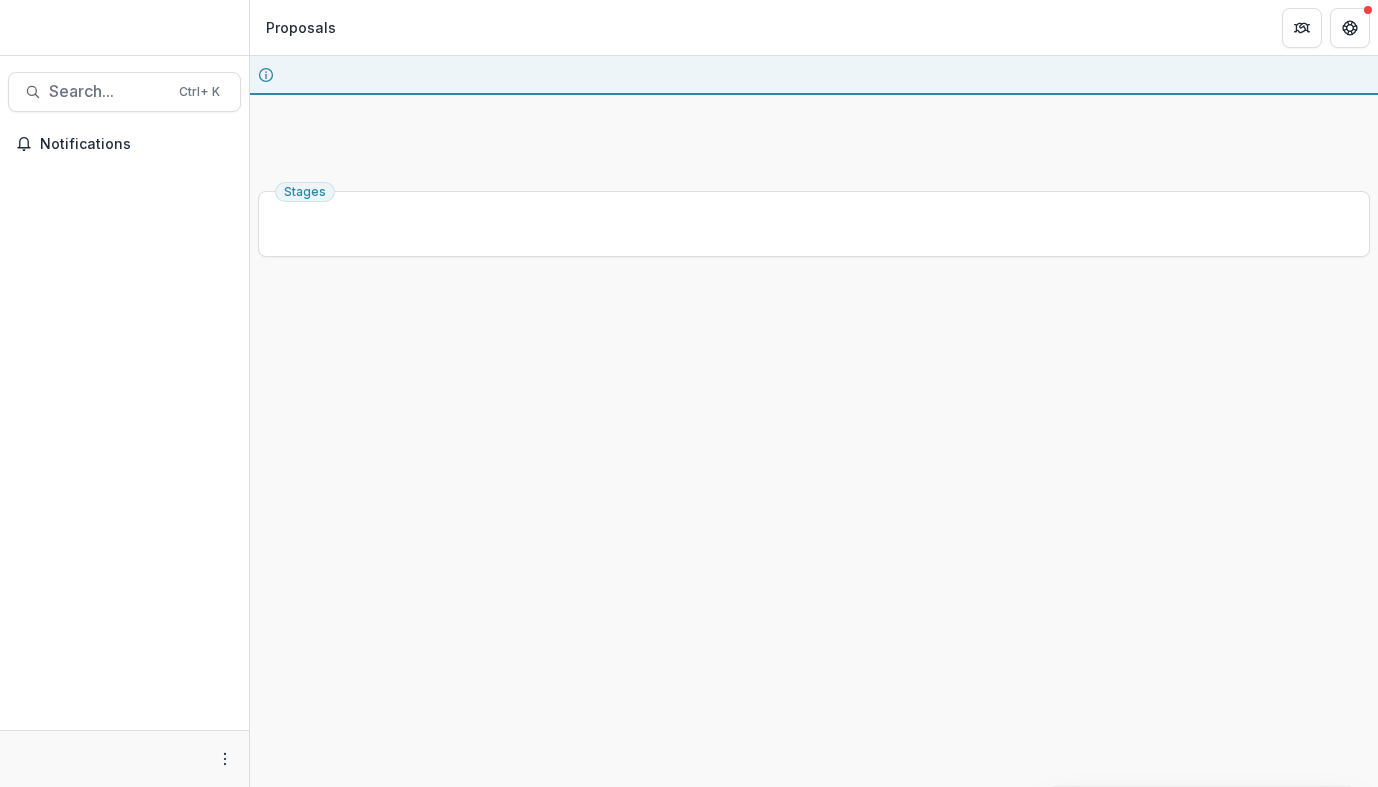 scroll, scrollTop: 0, scrollLeft: 0, axis: both 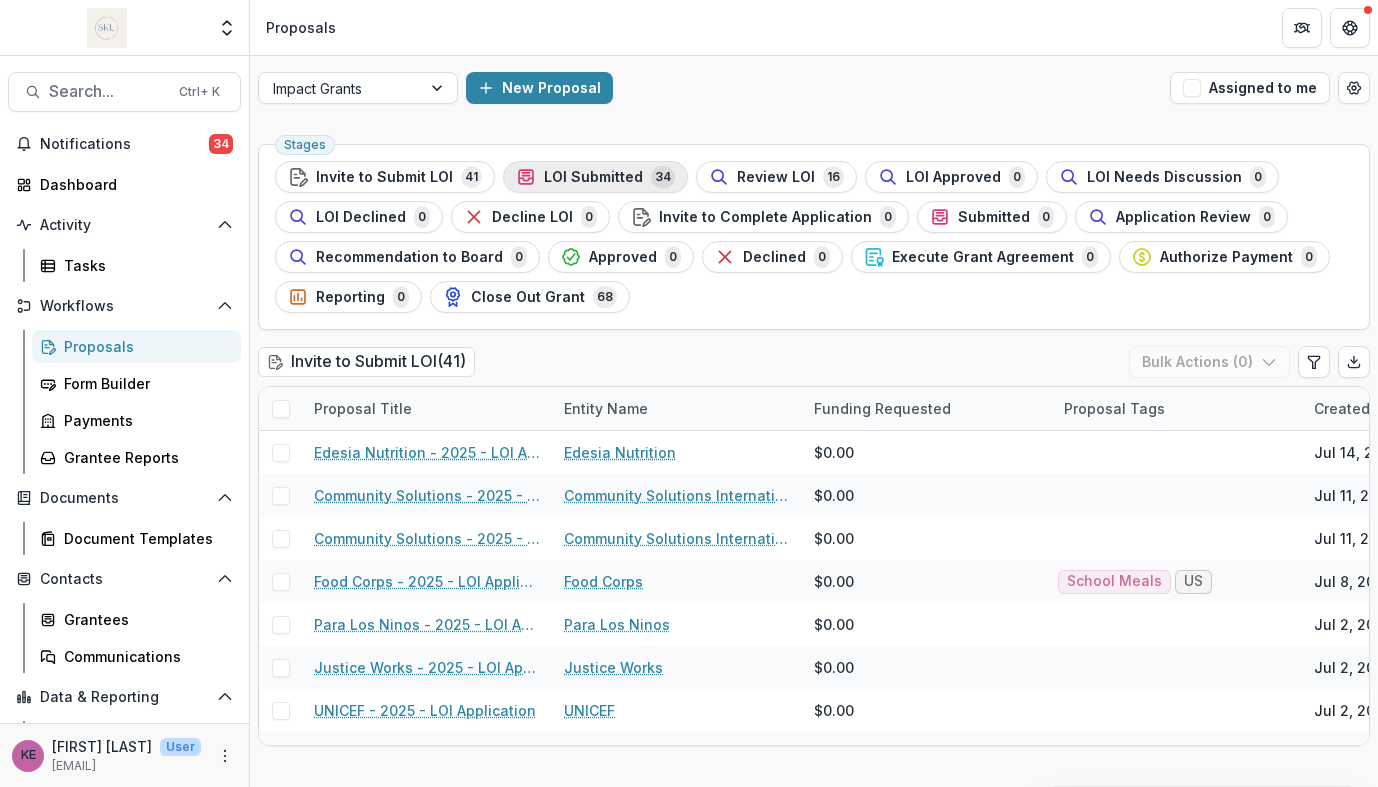 click on "LOI Submitted" at bounding box center [593, 177] 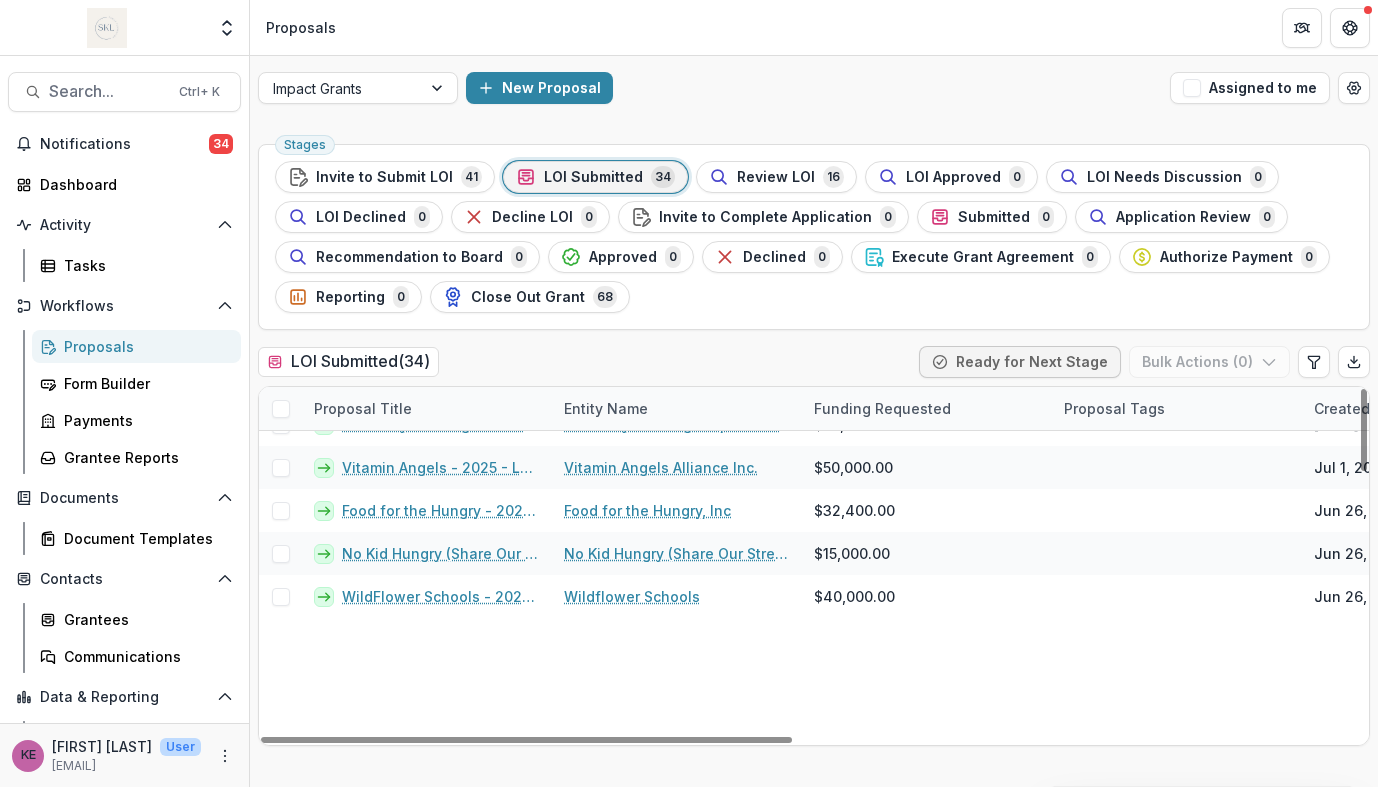 scroll, scrollTop: 0, scrollLeft: 0, axis: both 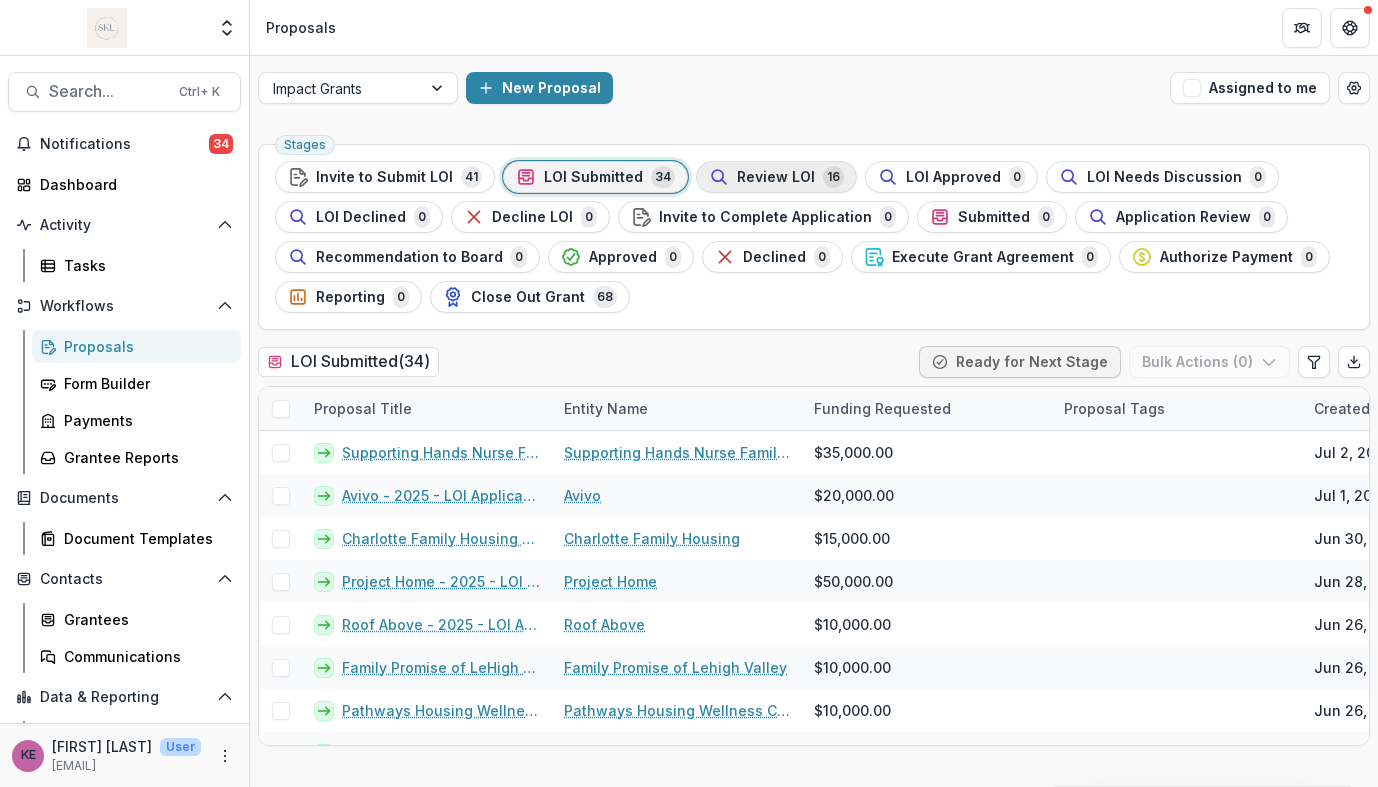 click on "Review LOI" at bounding box center [776, 177] 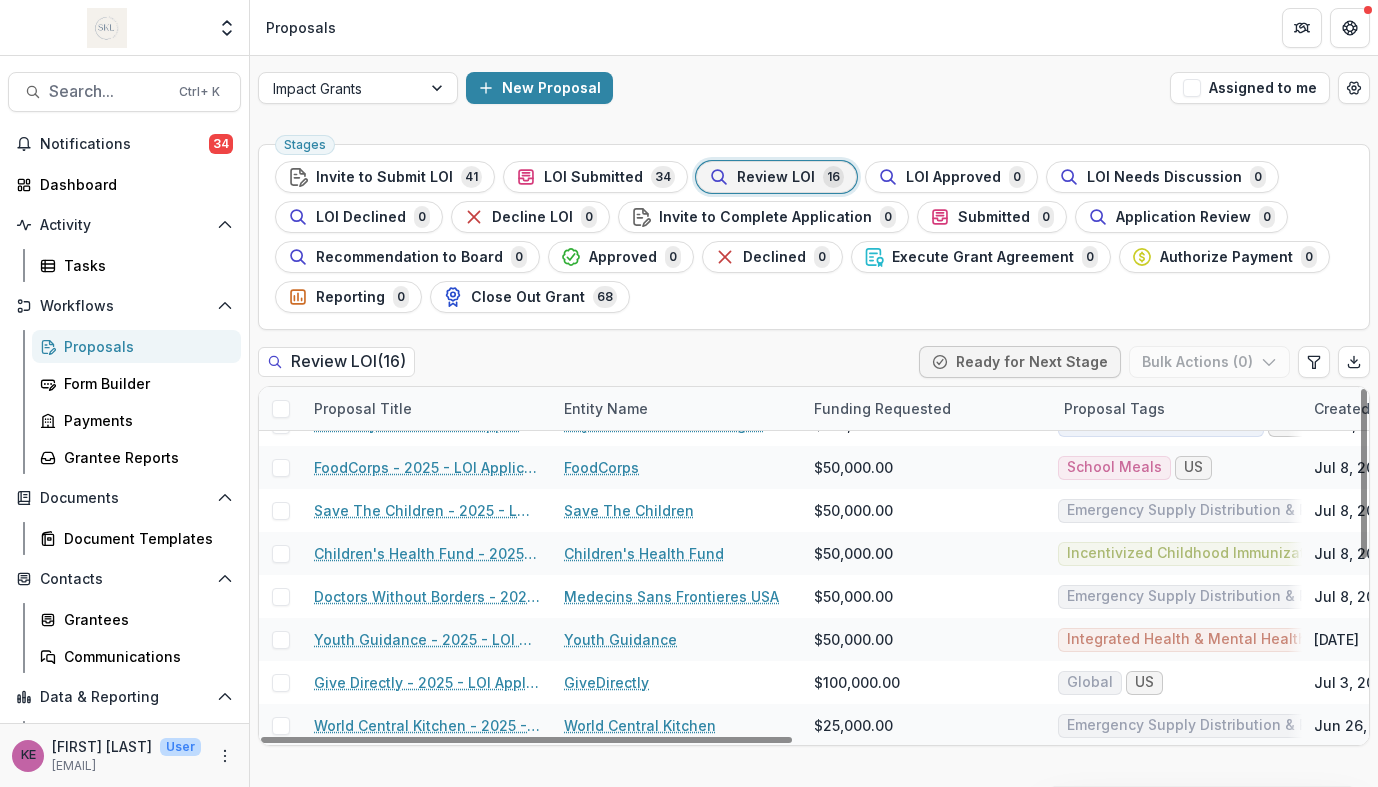 scroll, scrollTop: 0, scrollLeft: 0, axis: both 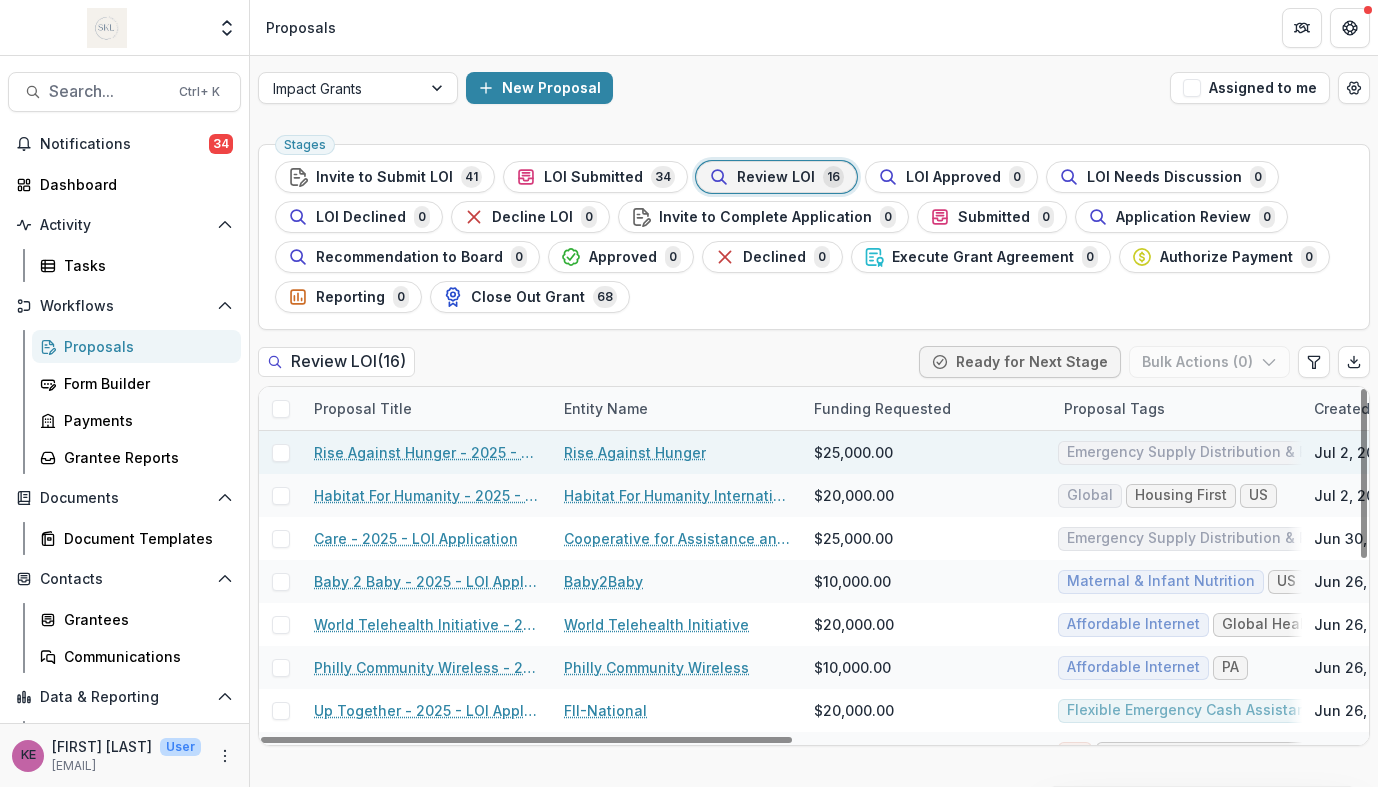 click on "Rise Against Hunger - 2025 - LOI Application" at bounding box center (427, 452) 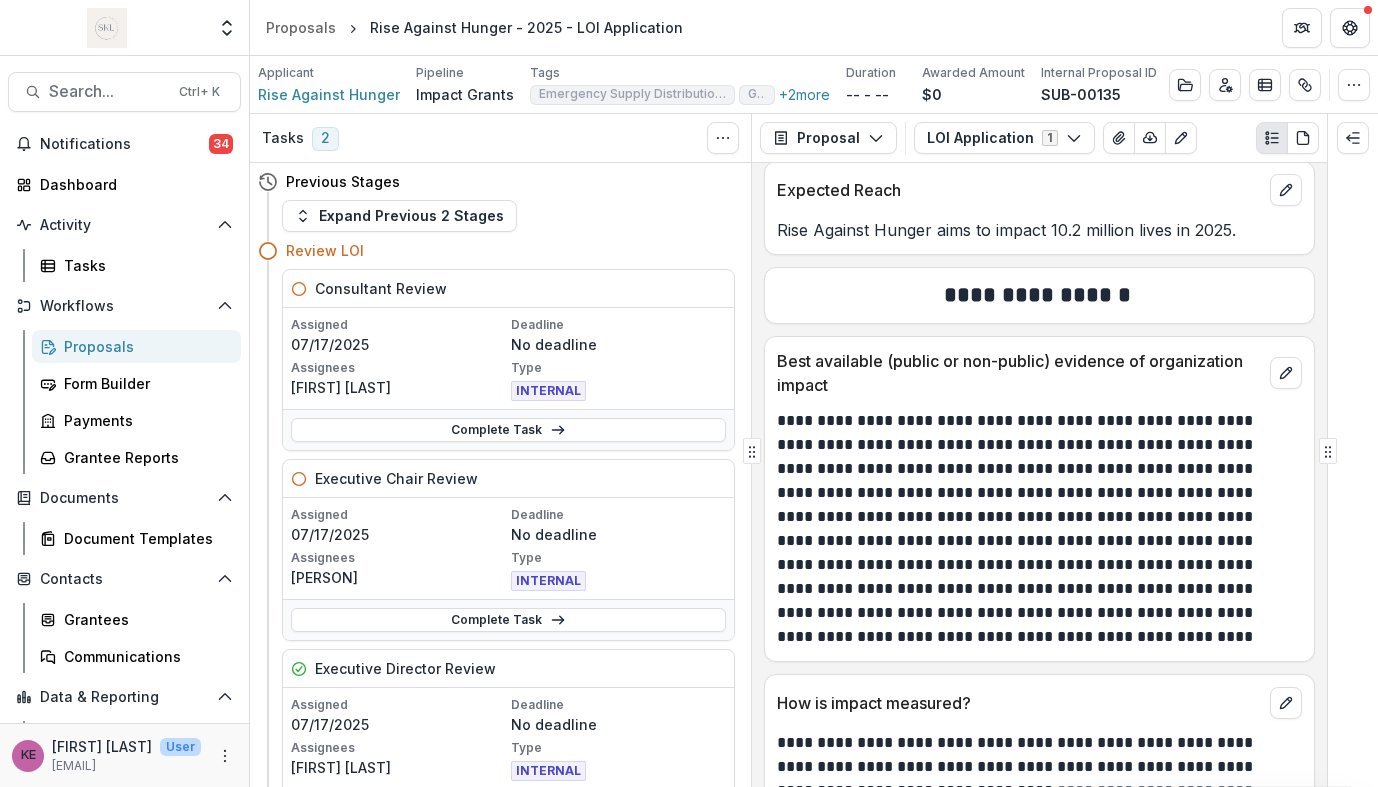 scroll, scrollTop: 3332, scrollLeft: 0, axis: vertical 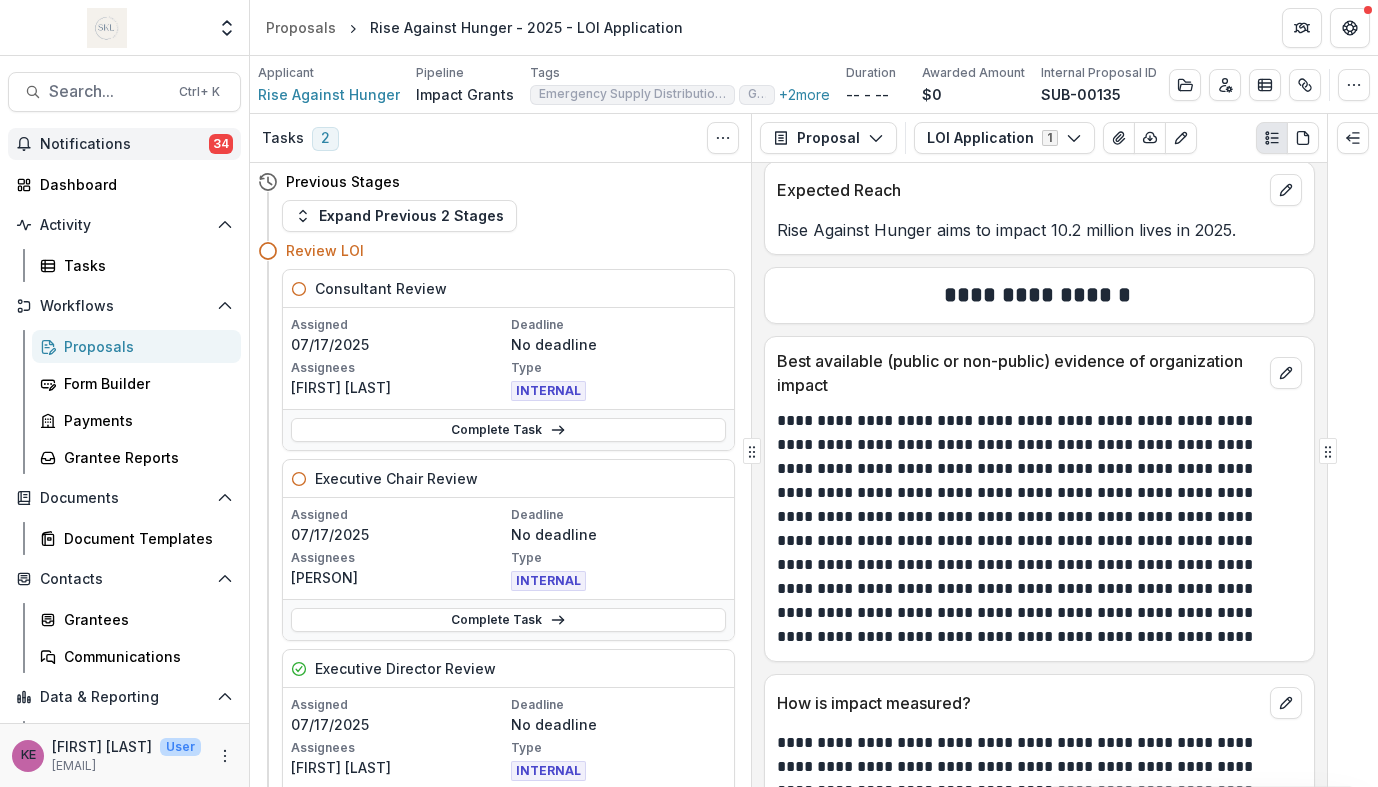 click on "Notifications" at bounding box center [124, 144] 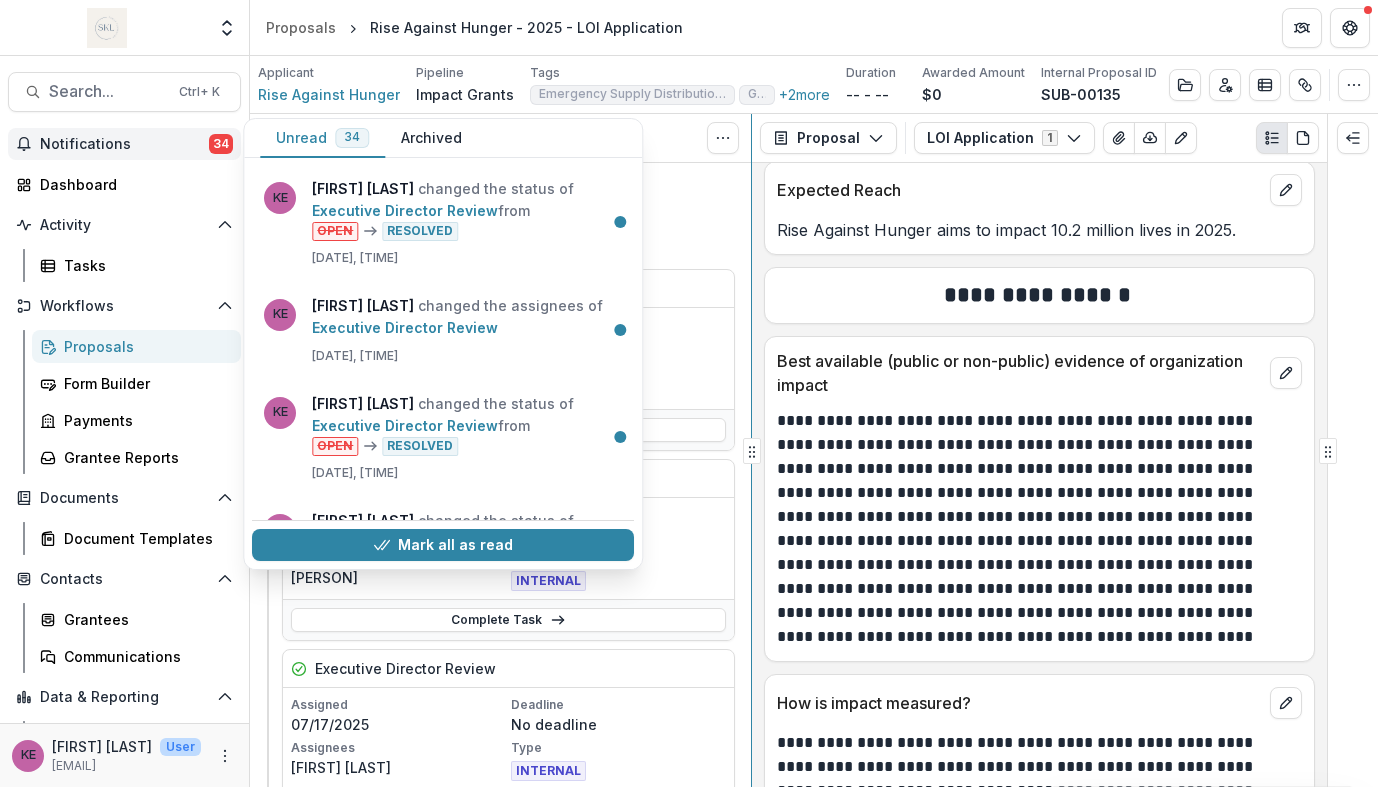 scroll, scrollTop: 546, scrollLeft: 0, axis: vertical 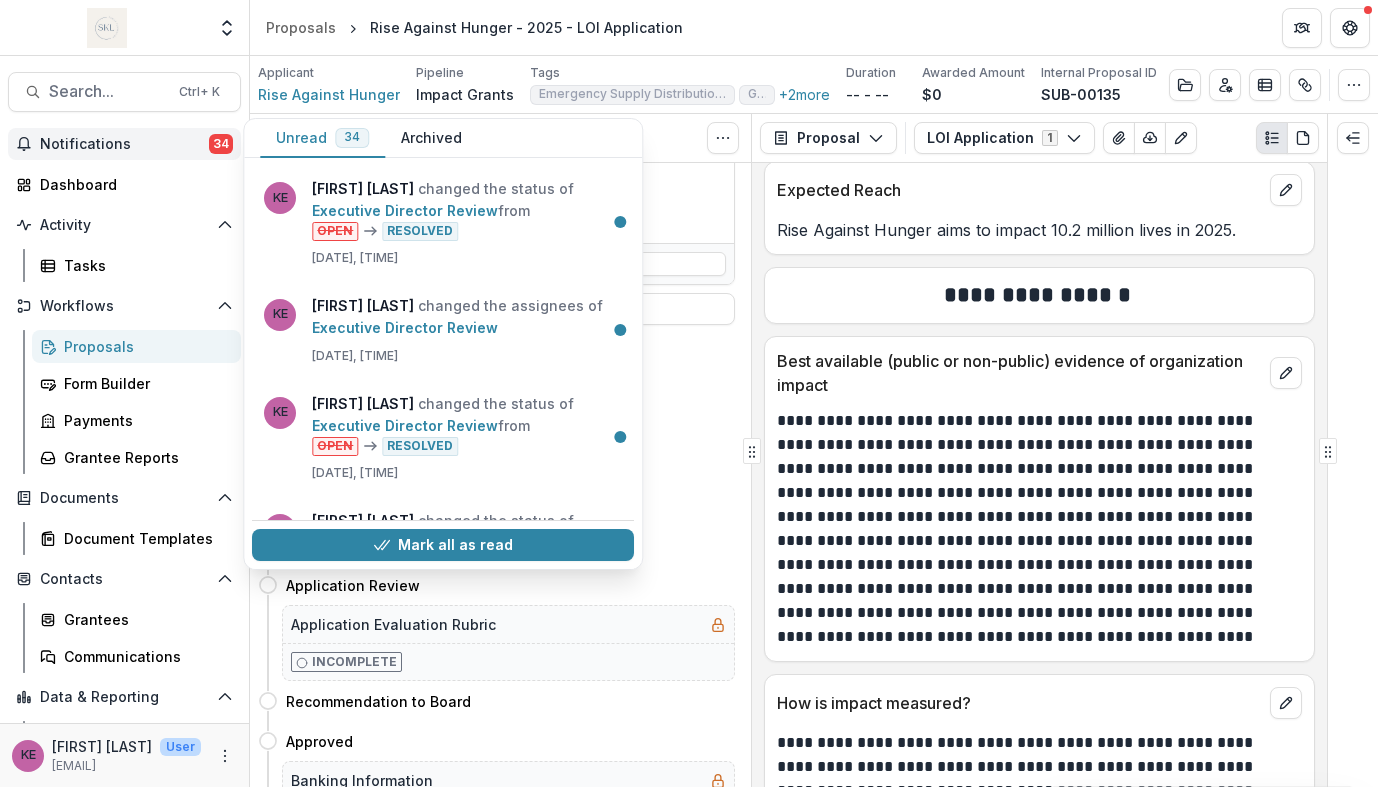 click on "Type" at bounding box center (619, 202) 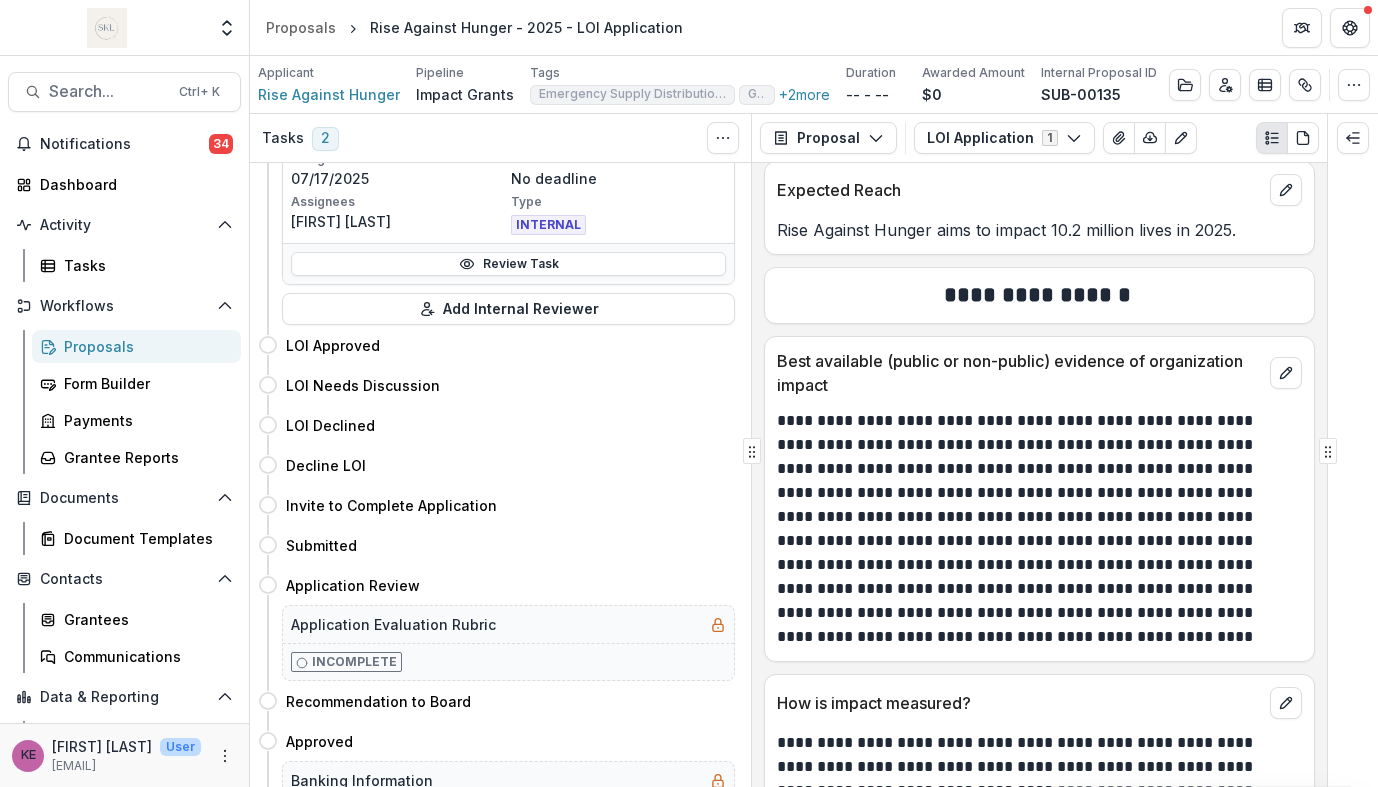 scroll, scrollTop: 0, scrollLeft: 0, axis: both 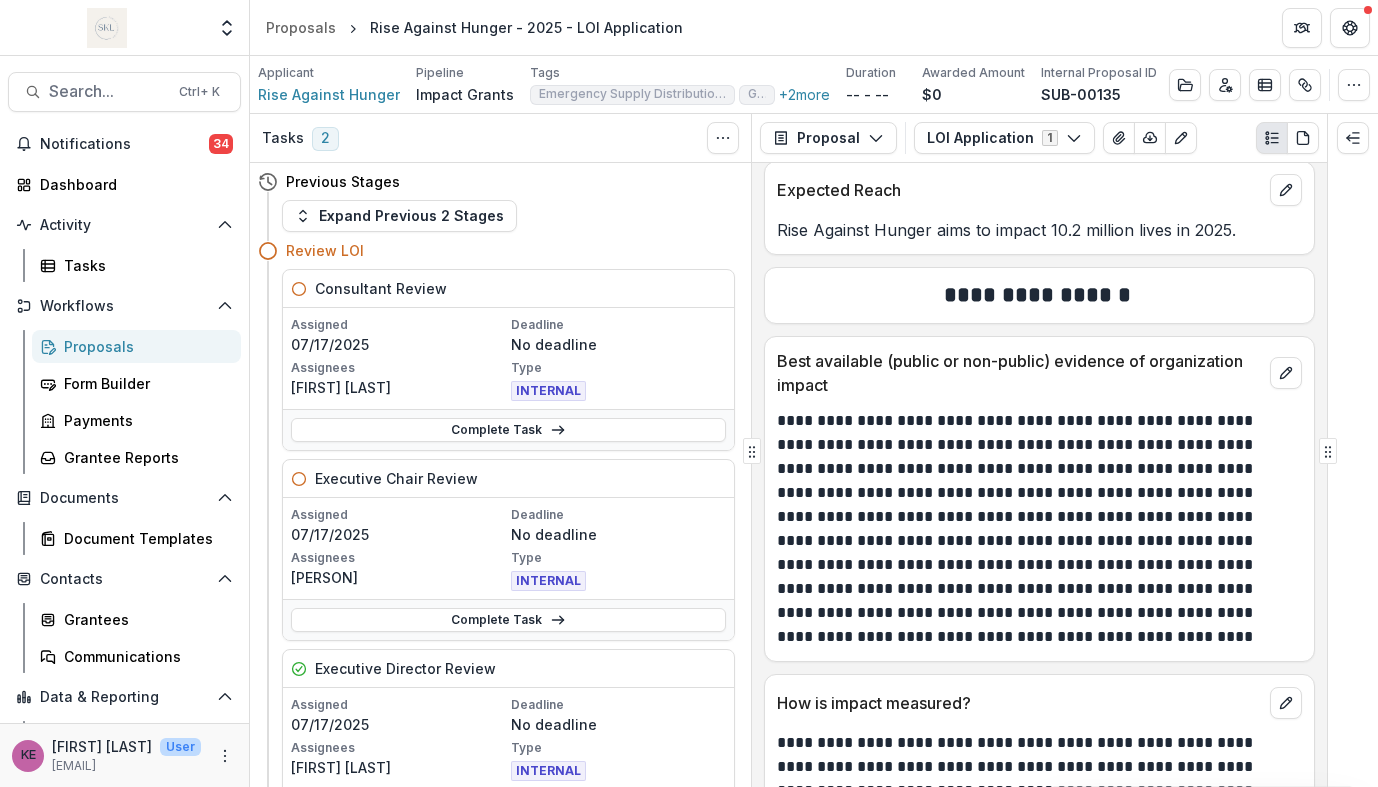 click on "Previous Stages Expand Previous 2 Stages Review LOI Consultant Review Assigned [DATE] Deadline No deadline Assignees [PERSON] Type INTERNAL Complete Task Executive Chair Review Assigned [DATE] Deadline No deadline Assignees [PERSON] Type INTERNAL Complete Task Executive Director Review Assigned [DATE] Deadline No deadline Assignees [PERSON] Type INTERNAL Review Task Add Internal Reviewer LOI Approved Move here LOI Needs Discussion Move here LOI Declined Move here Decline LOI Move here Invite to Complete Application Move here Submitted Move here Application Review Move here Application Evaluation Rubric Incomplete Recommendation to Board Move here Approved Move here Banking Information Incomplete Declined Move here Execute Grant Agreement Move here Grant Agreement Template Incomplete Authorize Payment Move here Dynamic Payment Schedule Incomplete Issue Payment Incomplete Reporting Move here Dynamic Reporting Schedule Incomplete Close Out Grant Move here" at bounding box center (500, 475) 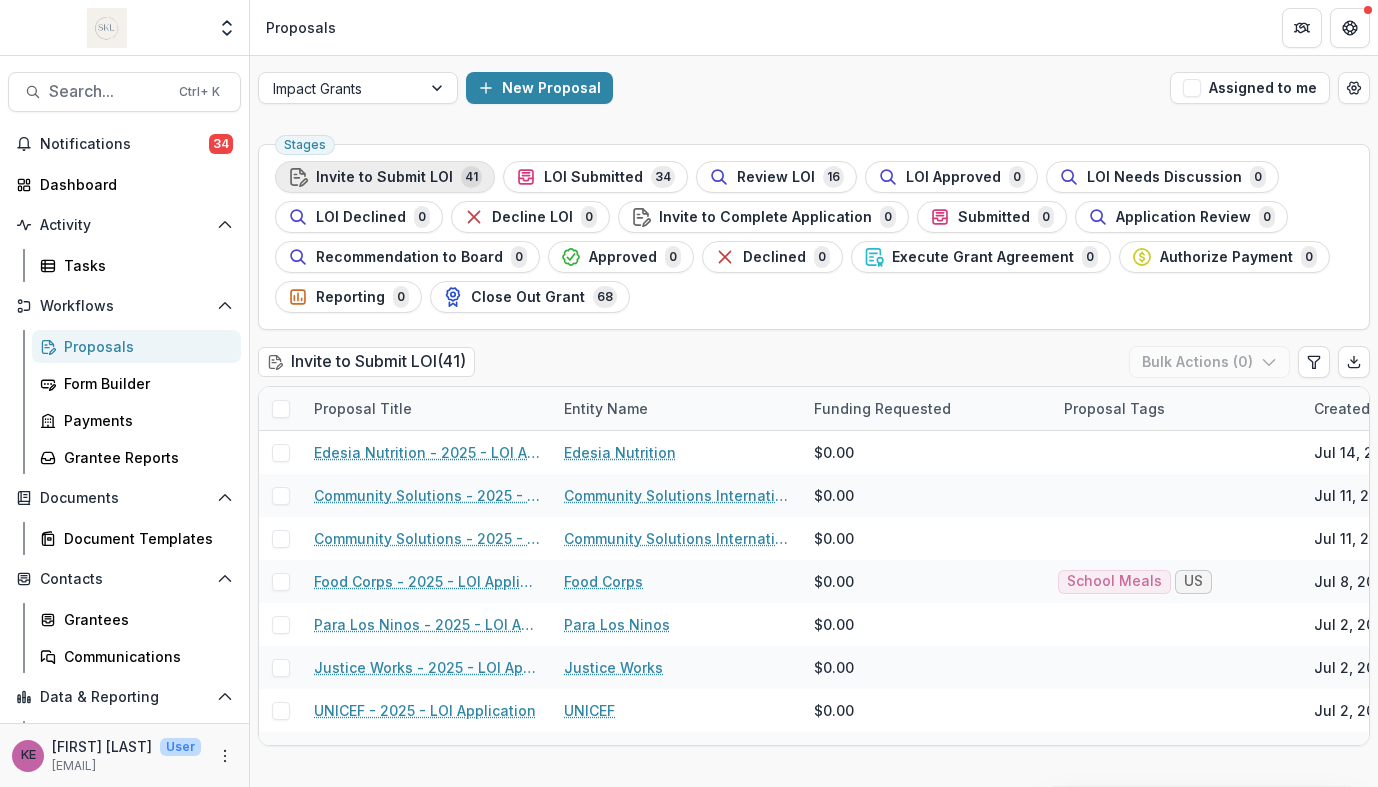 click on "Invite to Submit LOI" at bounding box center [384, 177] 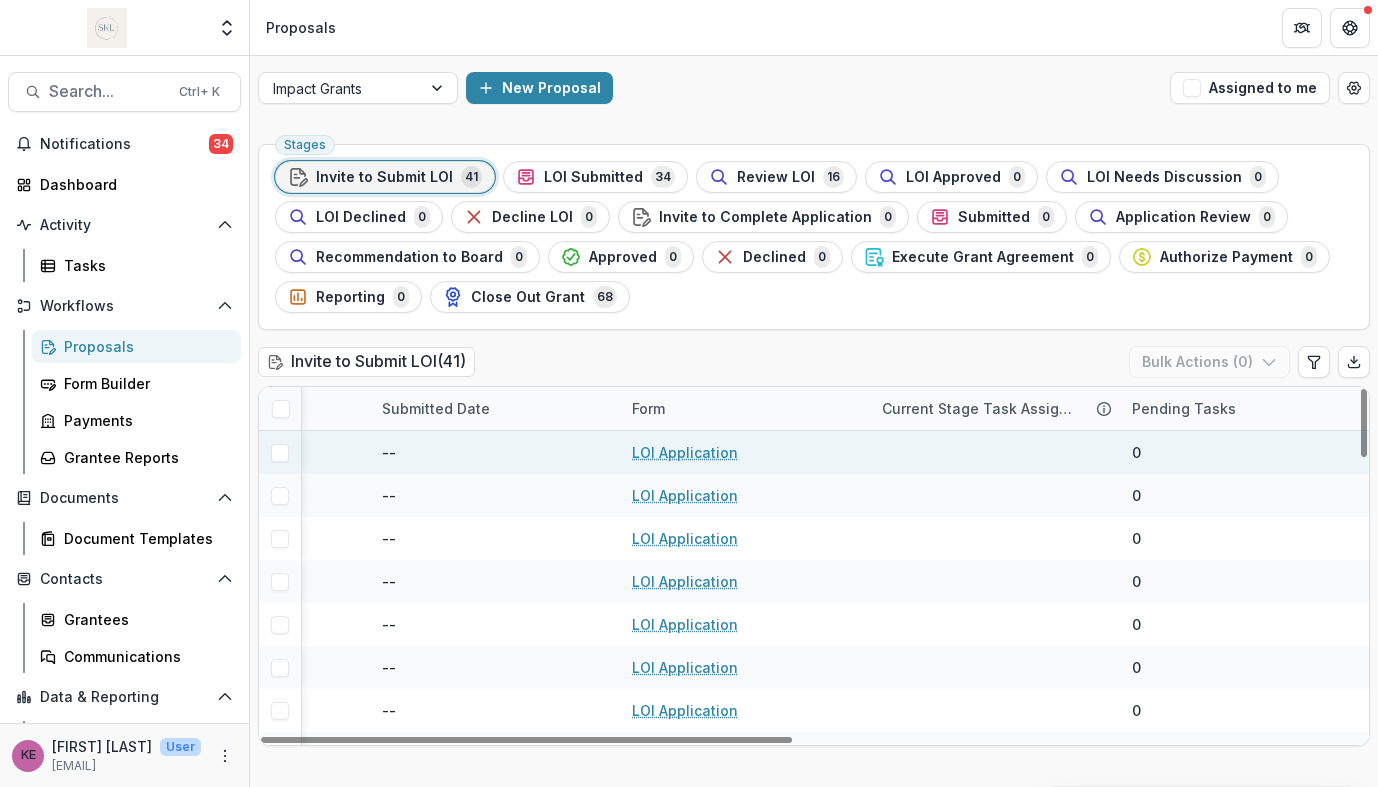 scroll, scrollTop: 8, scrollLeft: 1182, axis: both 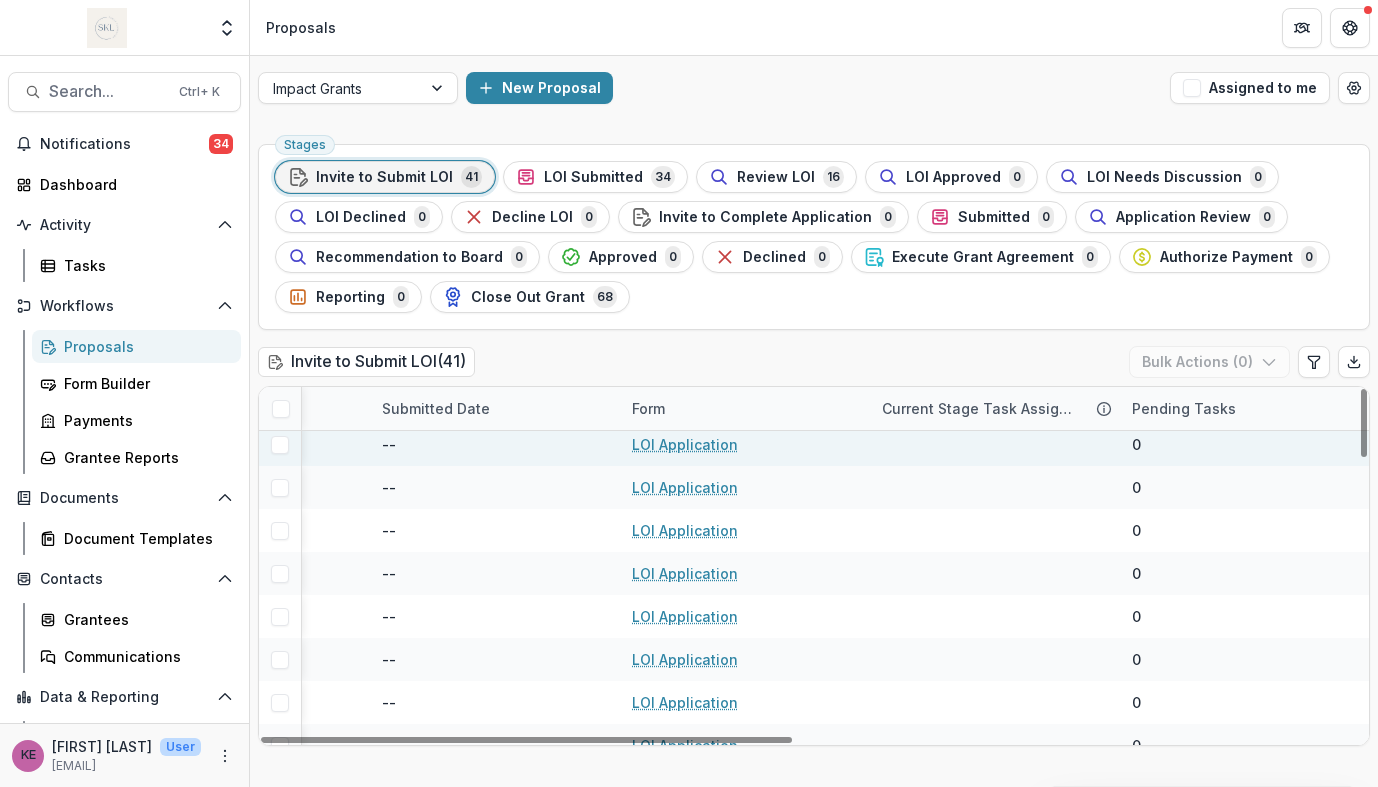 click on "LOI Application" at bounding box center (685, 444) 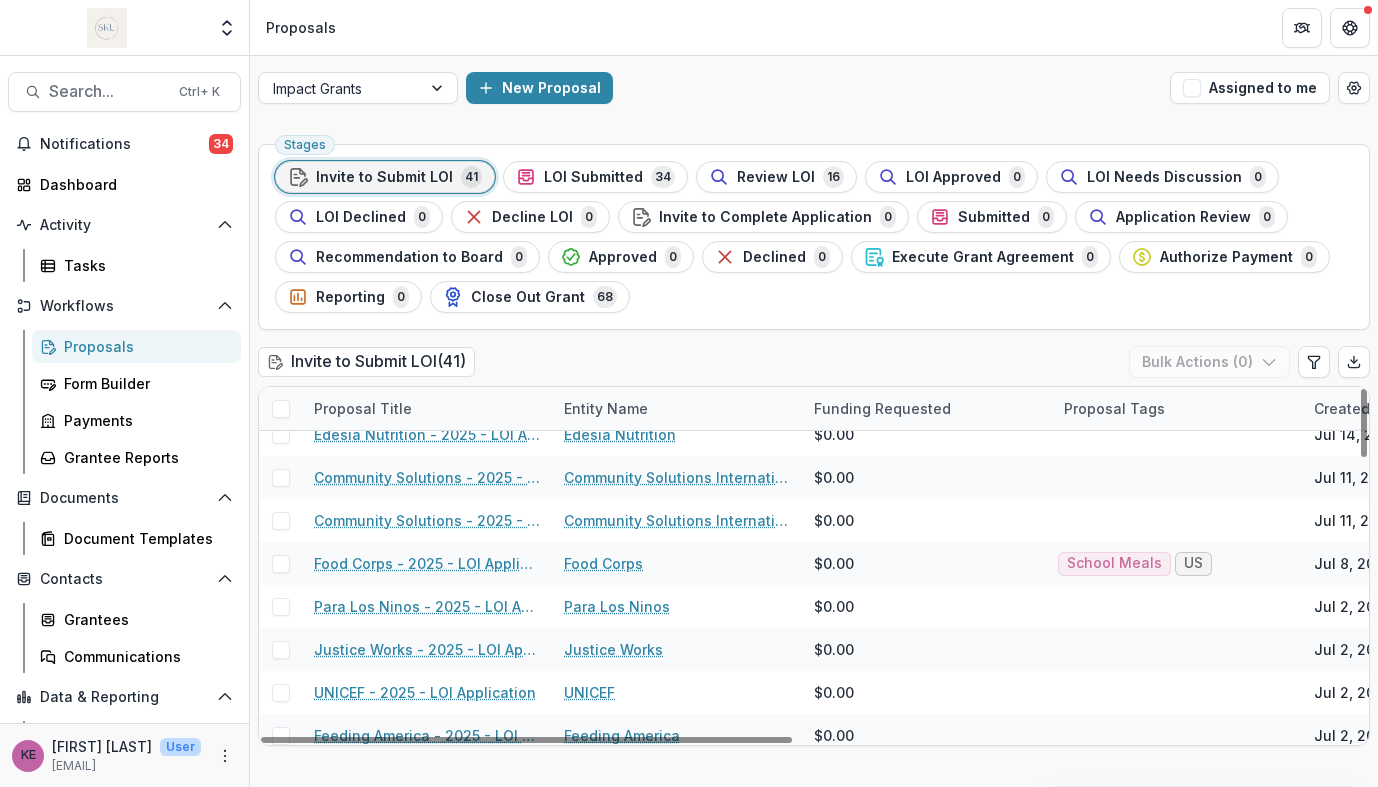 scroll, scrollTop: 0, scrollLeft: 0, axis: both 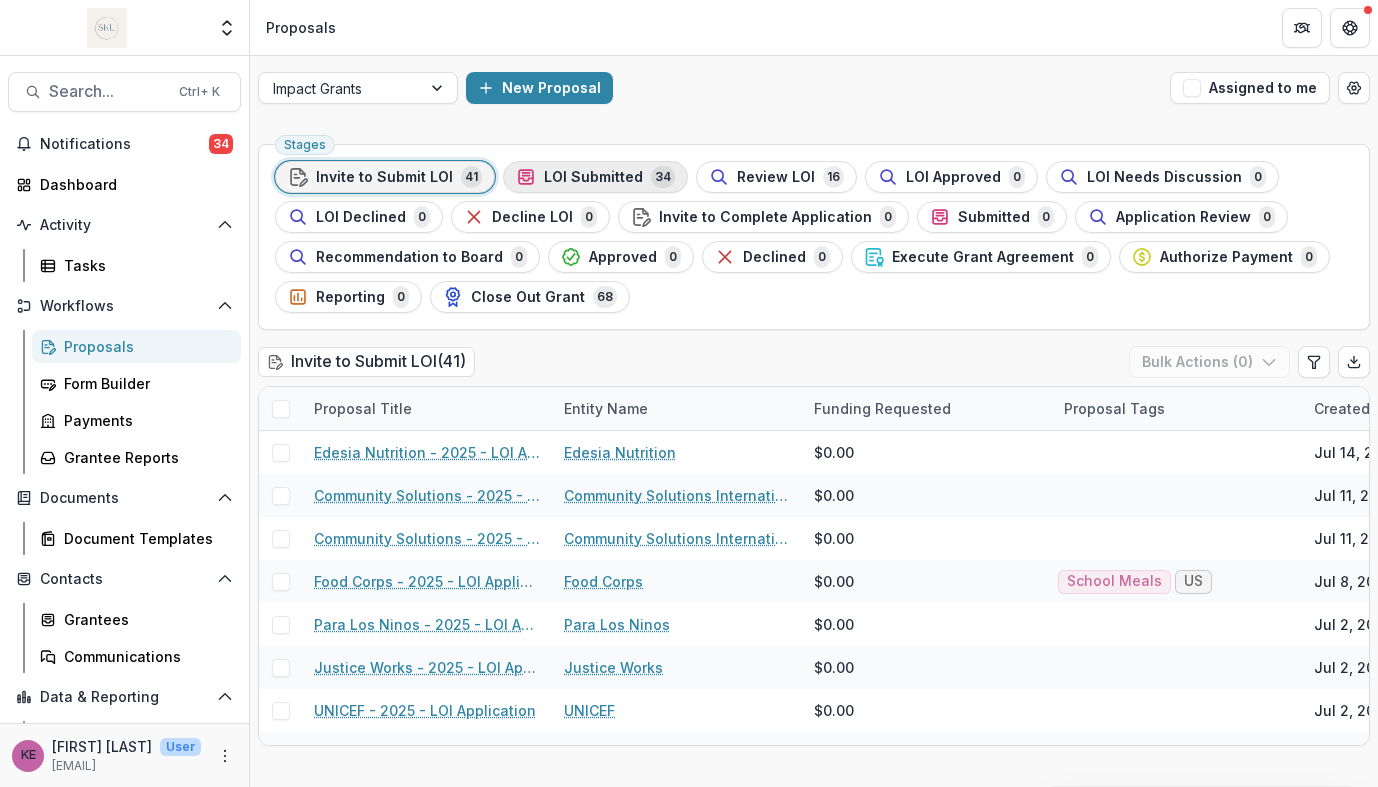 click on "LOI Submitted 34" at bounding box center (595, 177) 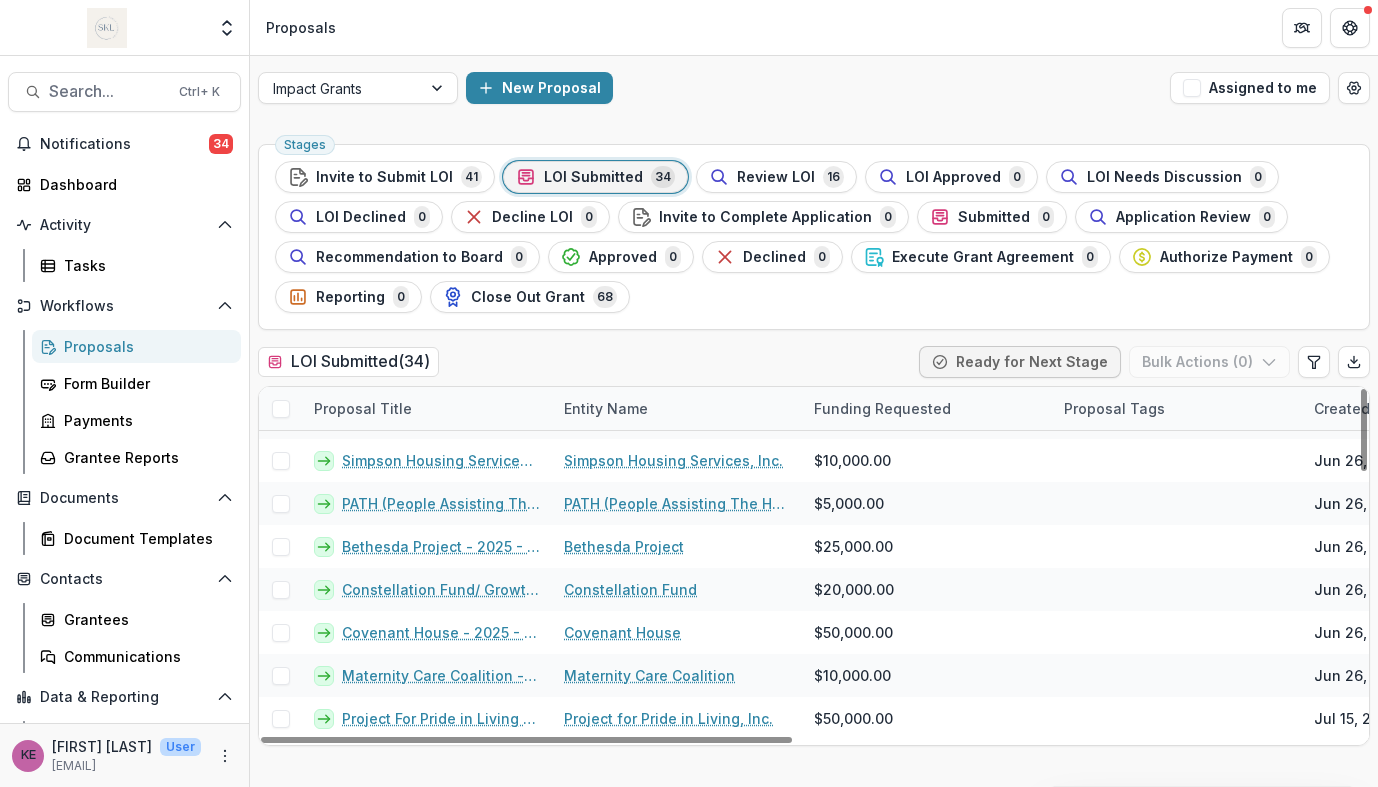 scroll, scrollTop: 0, scrollLeft: 0, axis: both 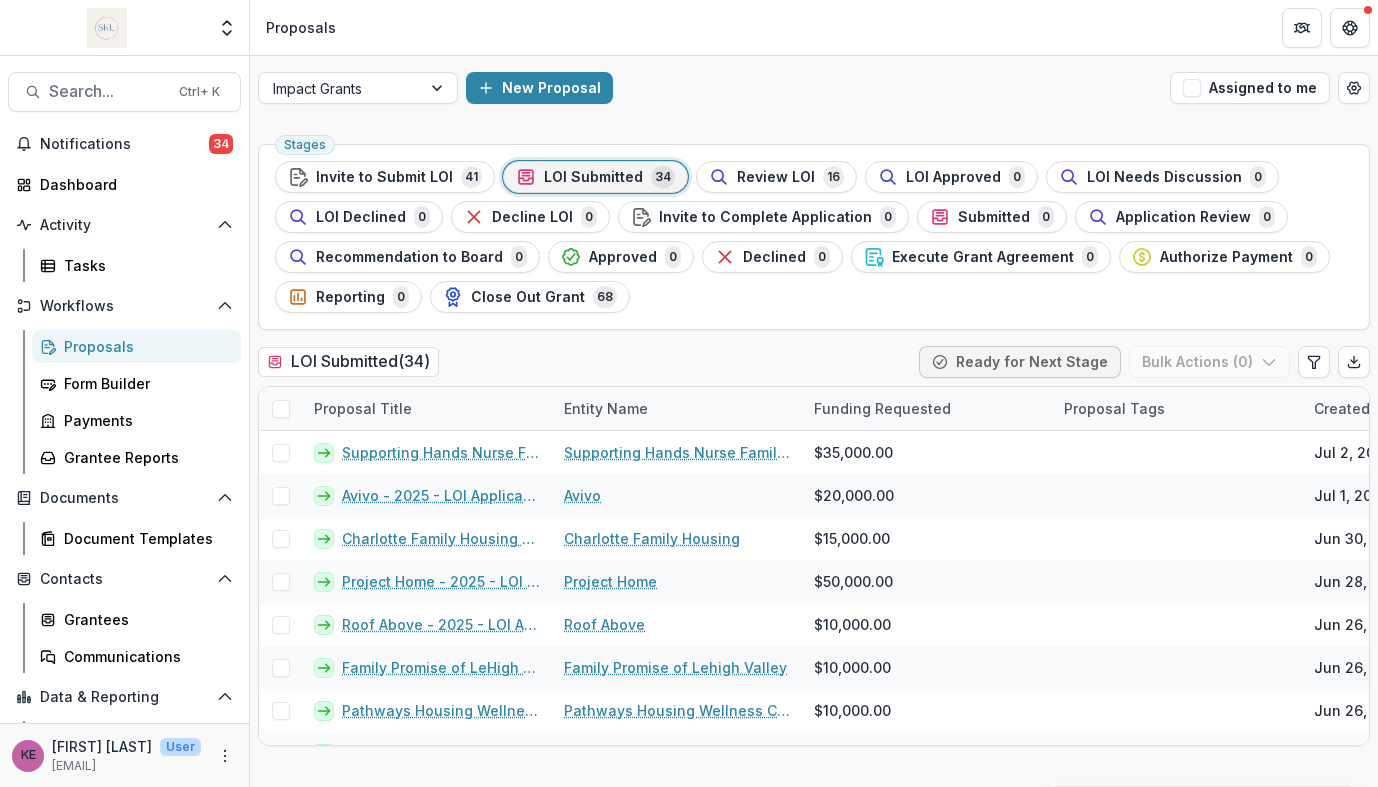 drag, startPoint x: 463, startPoint y: 38, endPoint x: 597, endPoint y: 105, distance: 149.81656 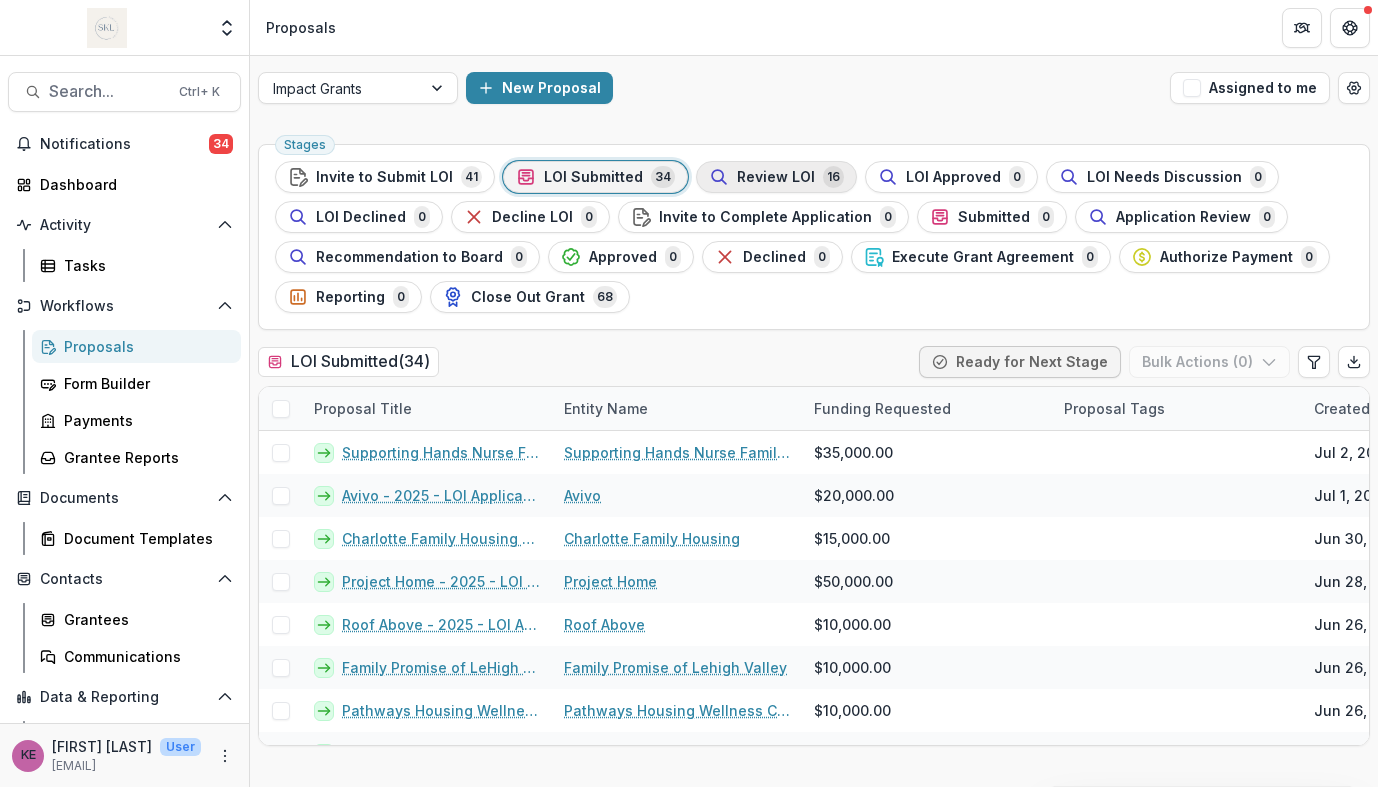 click on "Review LOI" at bounding box center (776, 177) 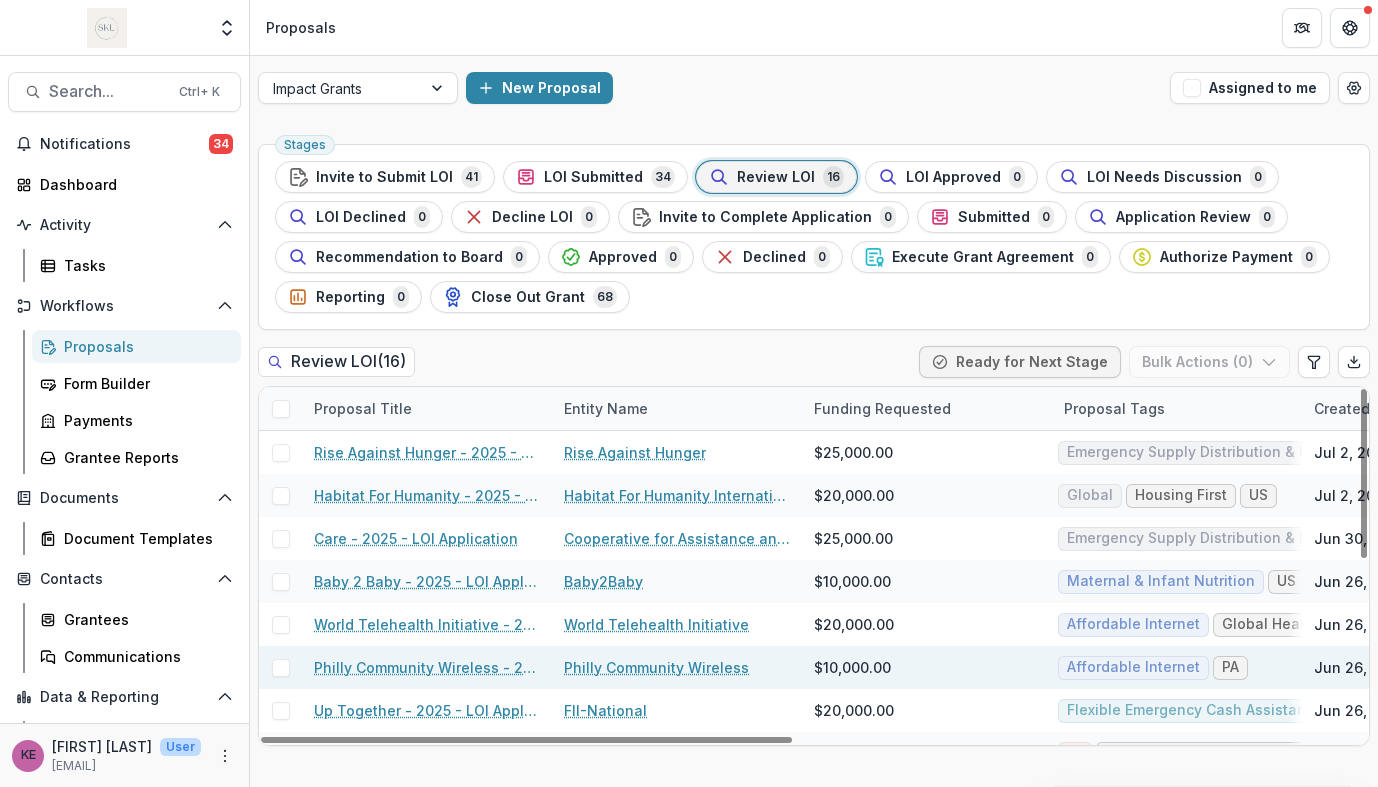 scroll, scrollTop: 372, scrollLeft: 0, axis: vertical 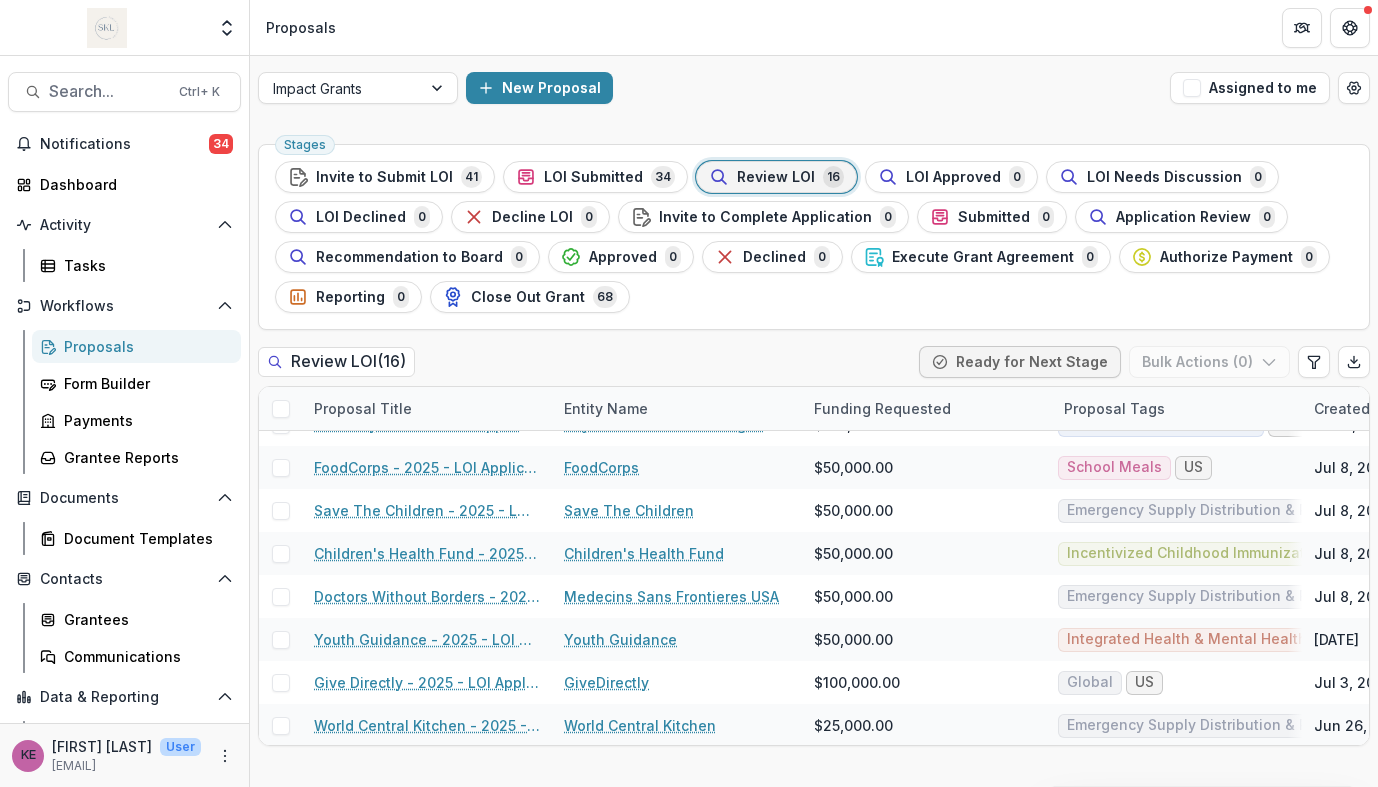 click on "Proposals" at bounding box center [144, 346] 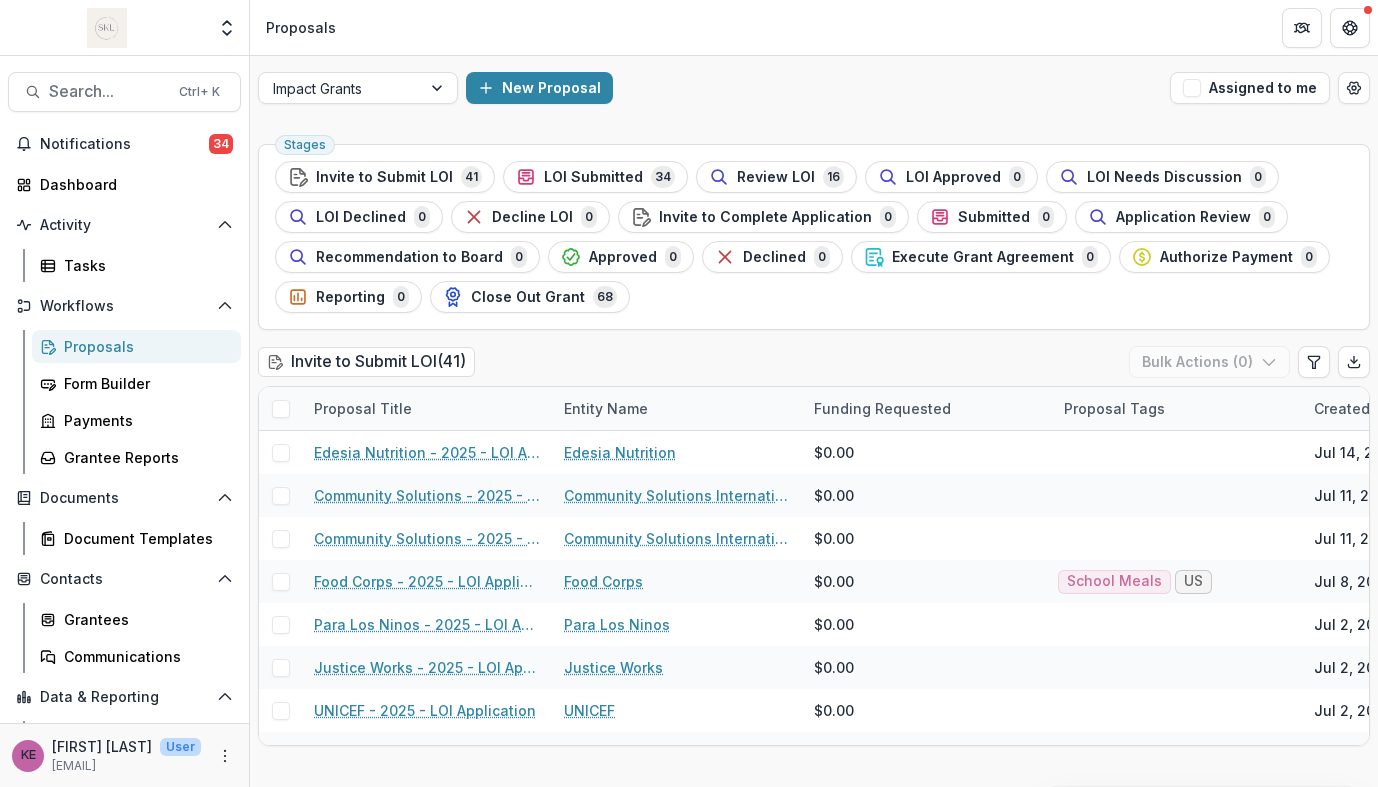 click on "Proposals" at bounding box center (144, 346) 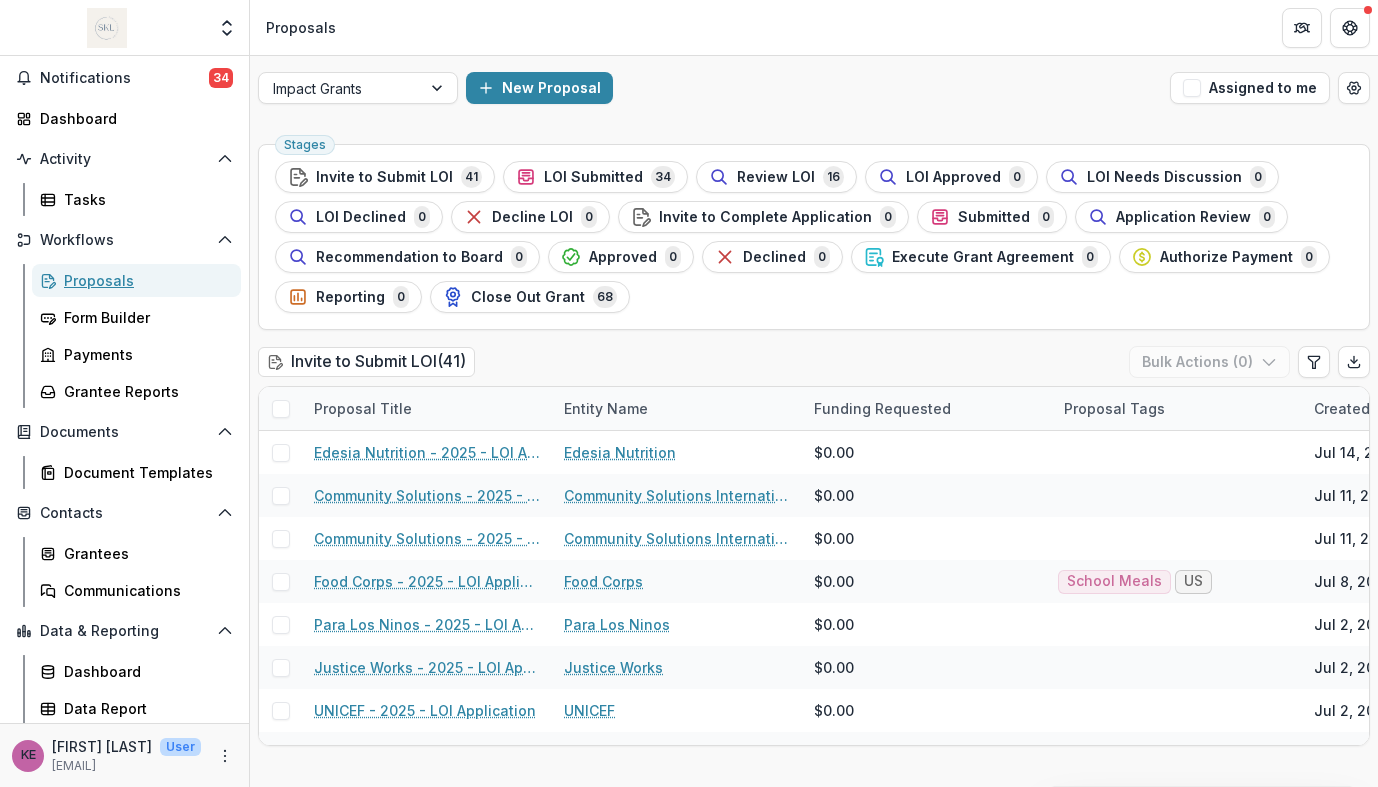 scroll, scrollTop: 0, scrollLeft: 0, axis: both 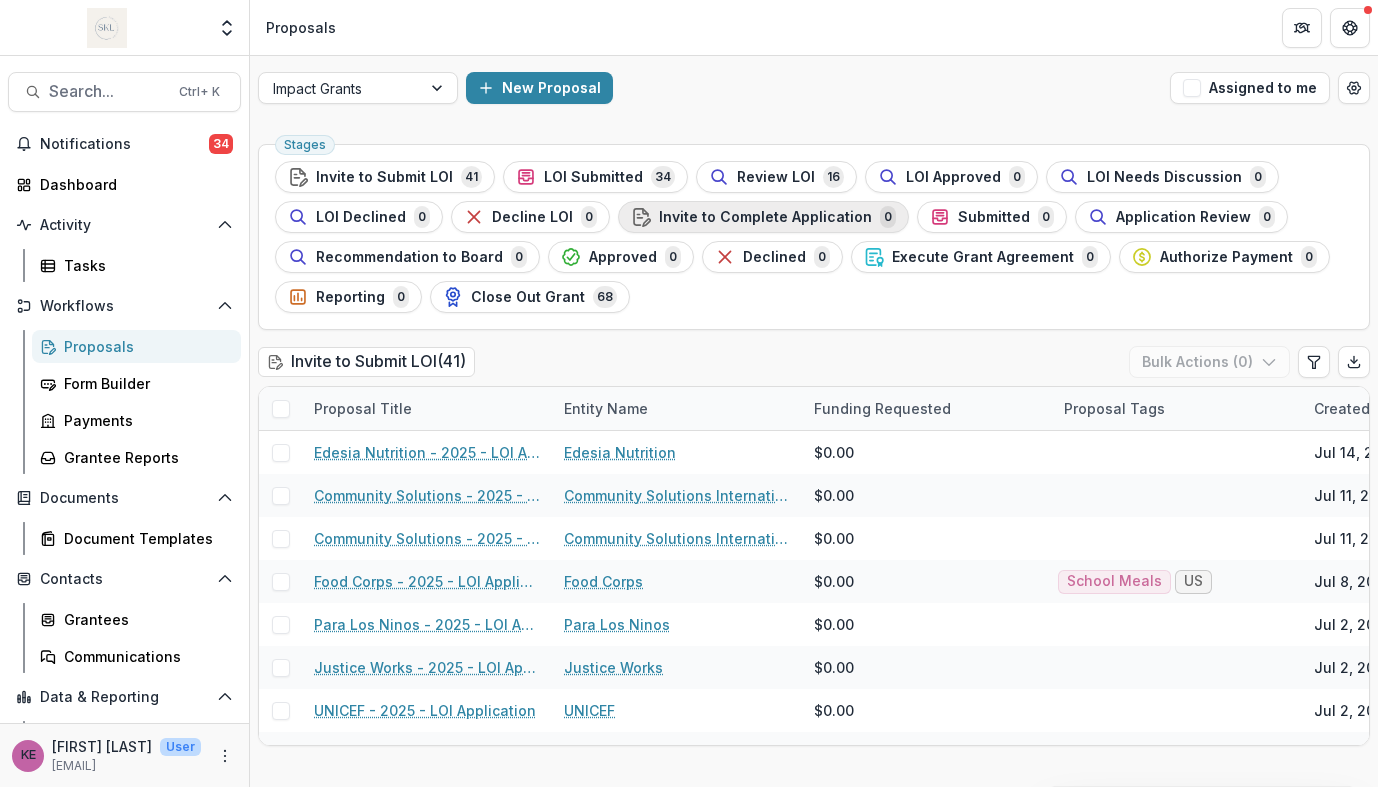 click on "Invite to Complete Application" at bounding box center [765, 217] 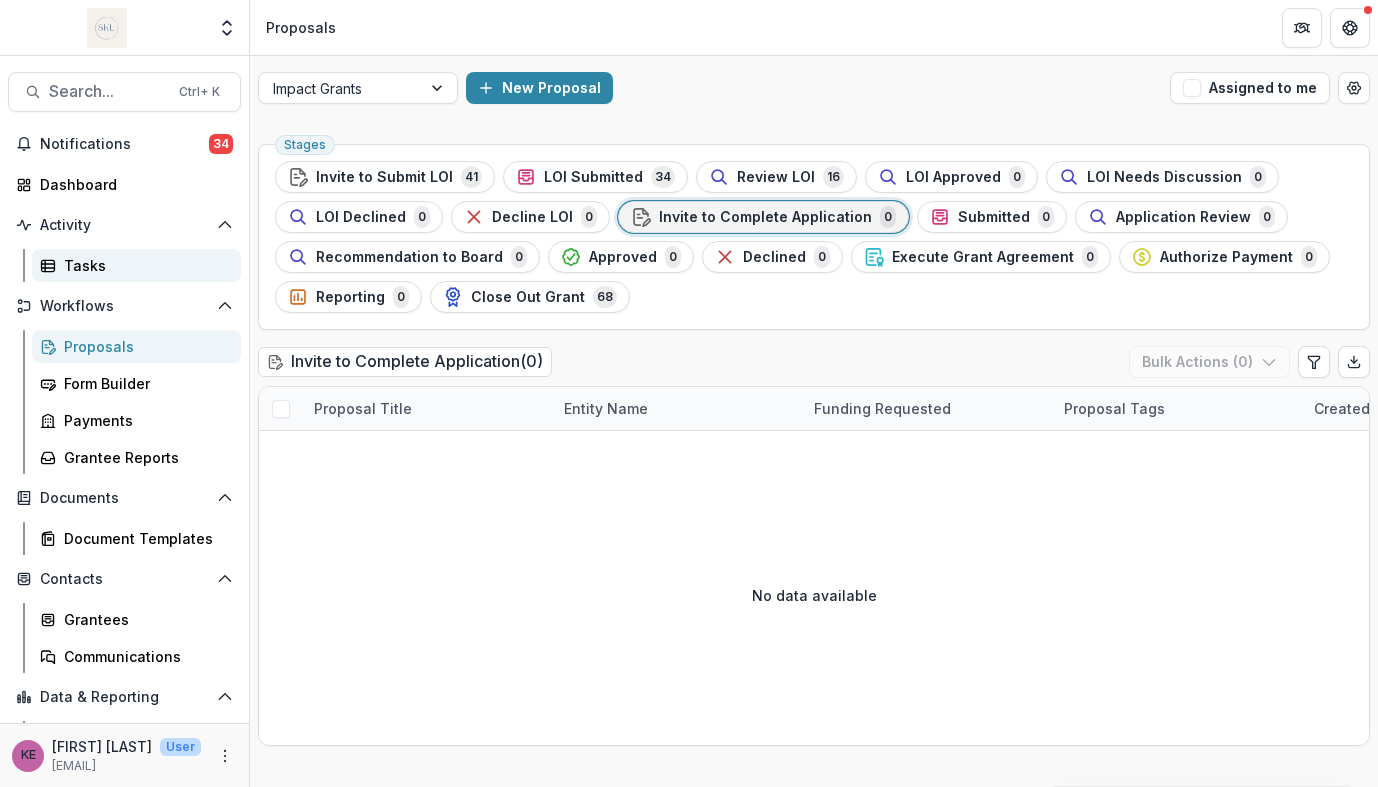 click on "Tasks" at bounding box center (144, 265) 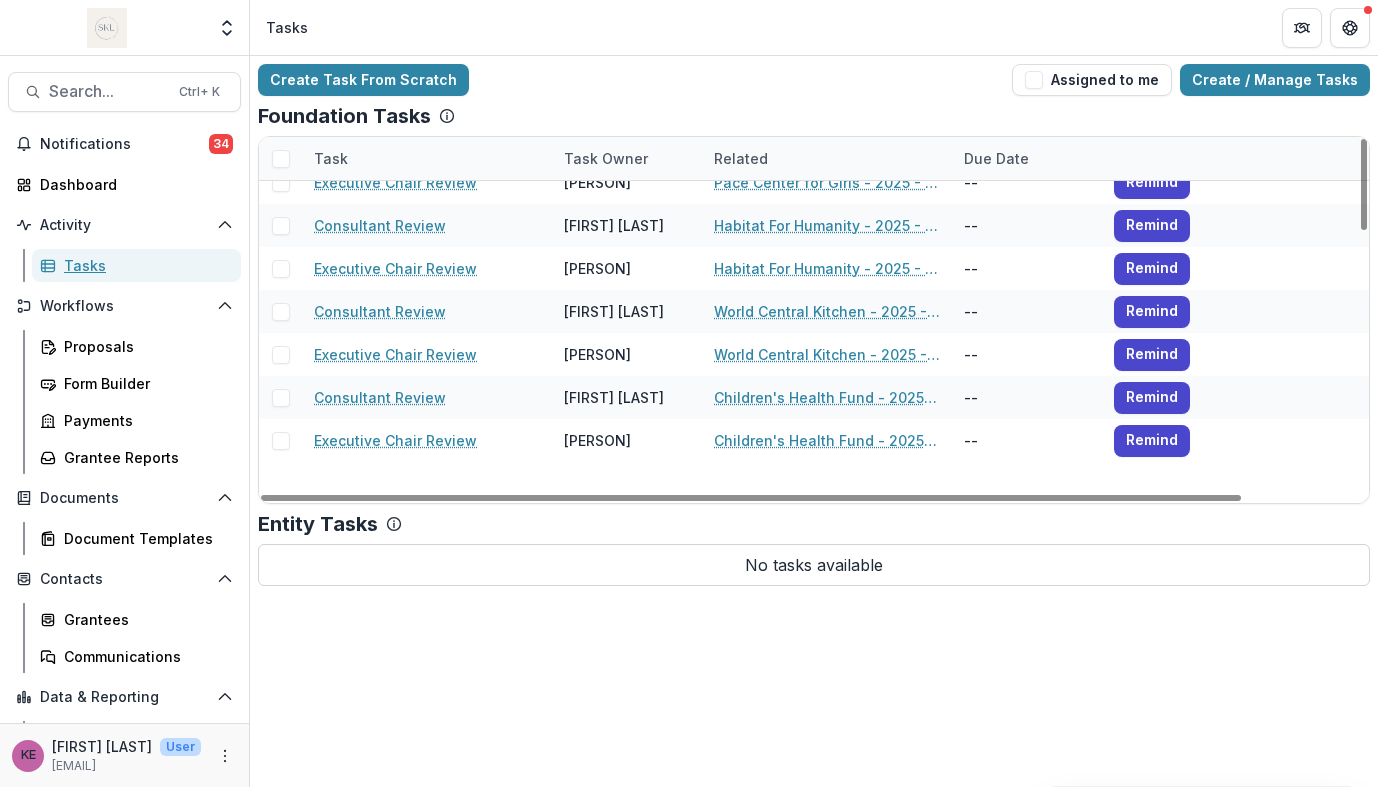 scroll, scrollTop: 0, scrollLeft: 0, axis: both 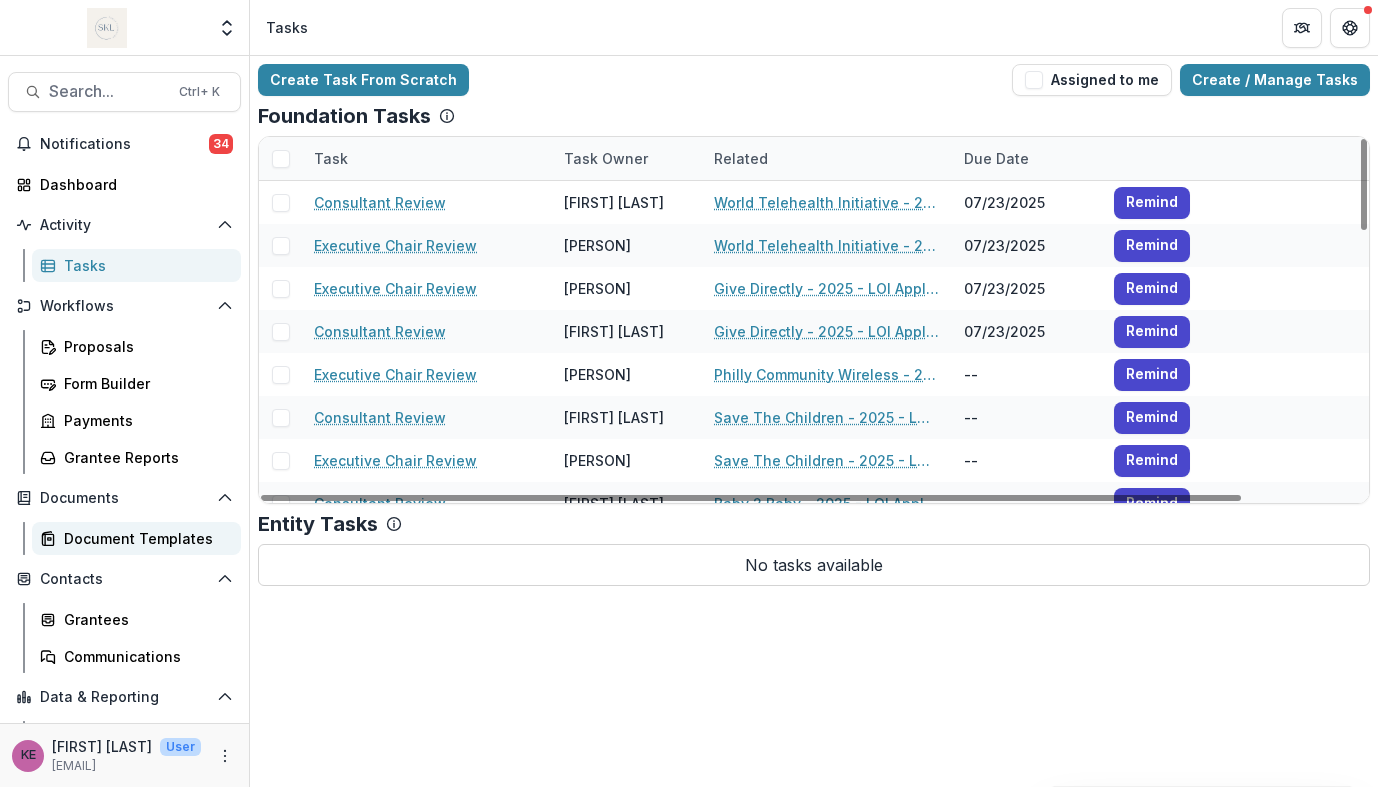 click on "Document Templates" at bounding box center [144, 538] 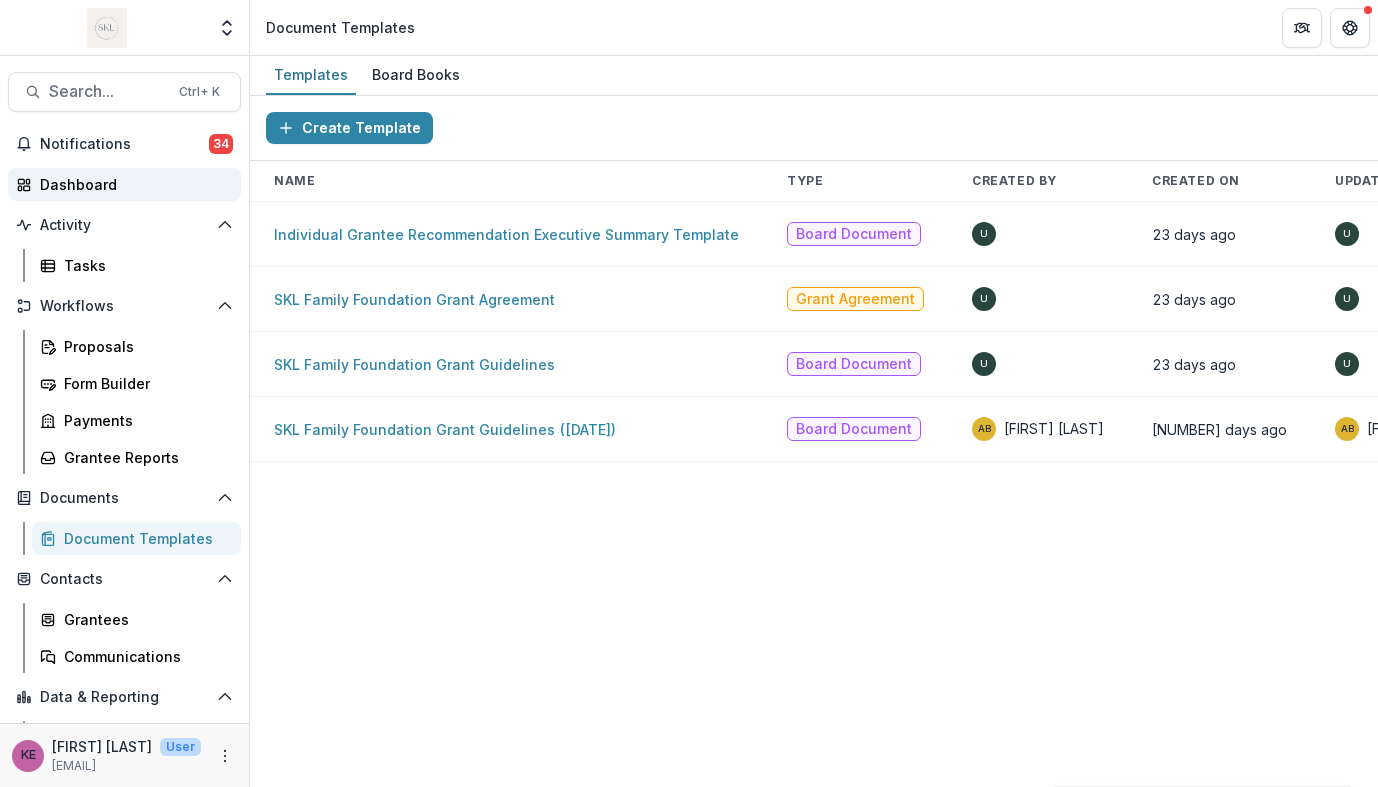 click on "Dashboard" at bounding box center [132, 184] 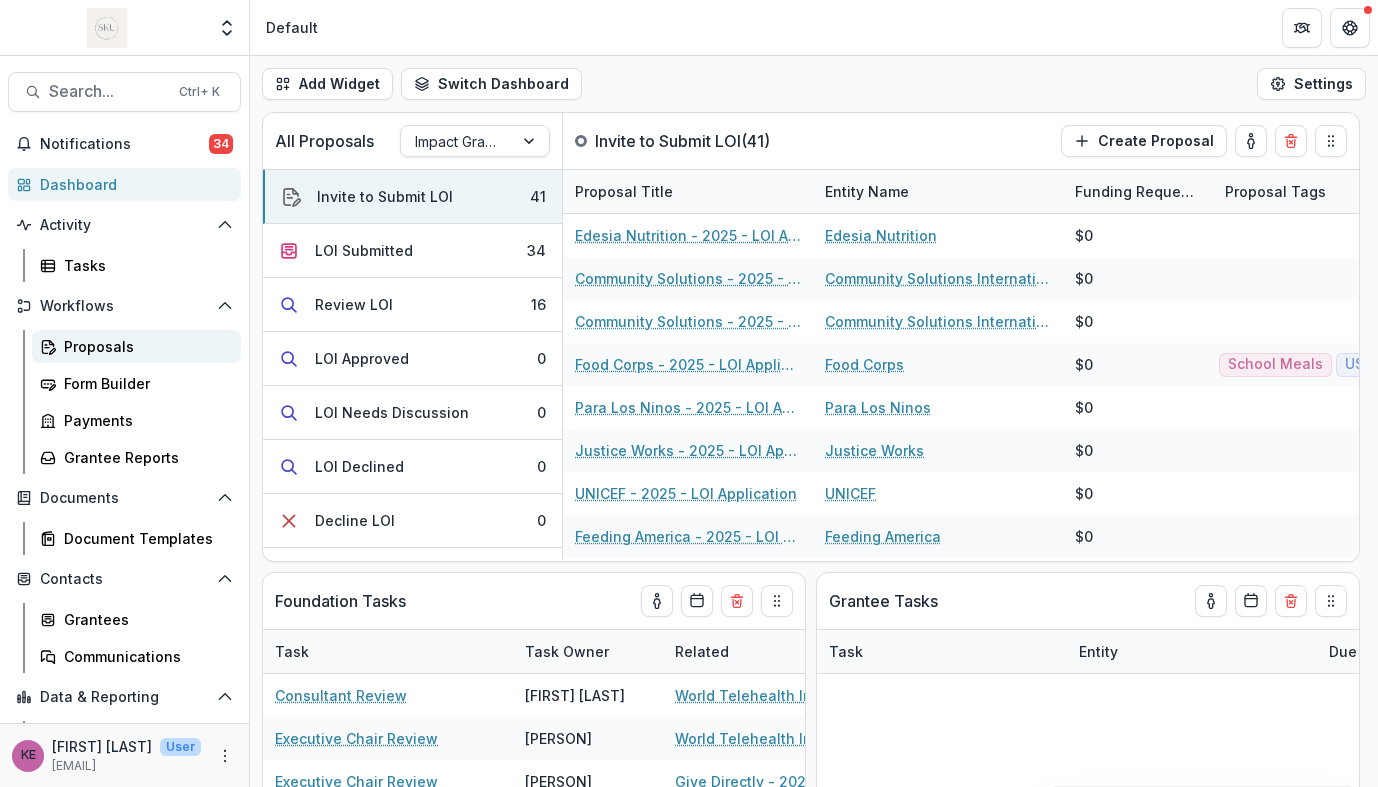 click on "Proposals" at bounding box center (144, 346) 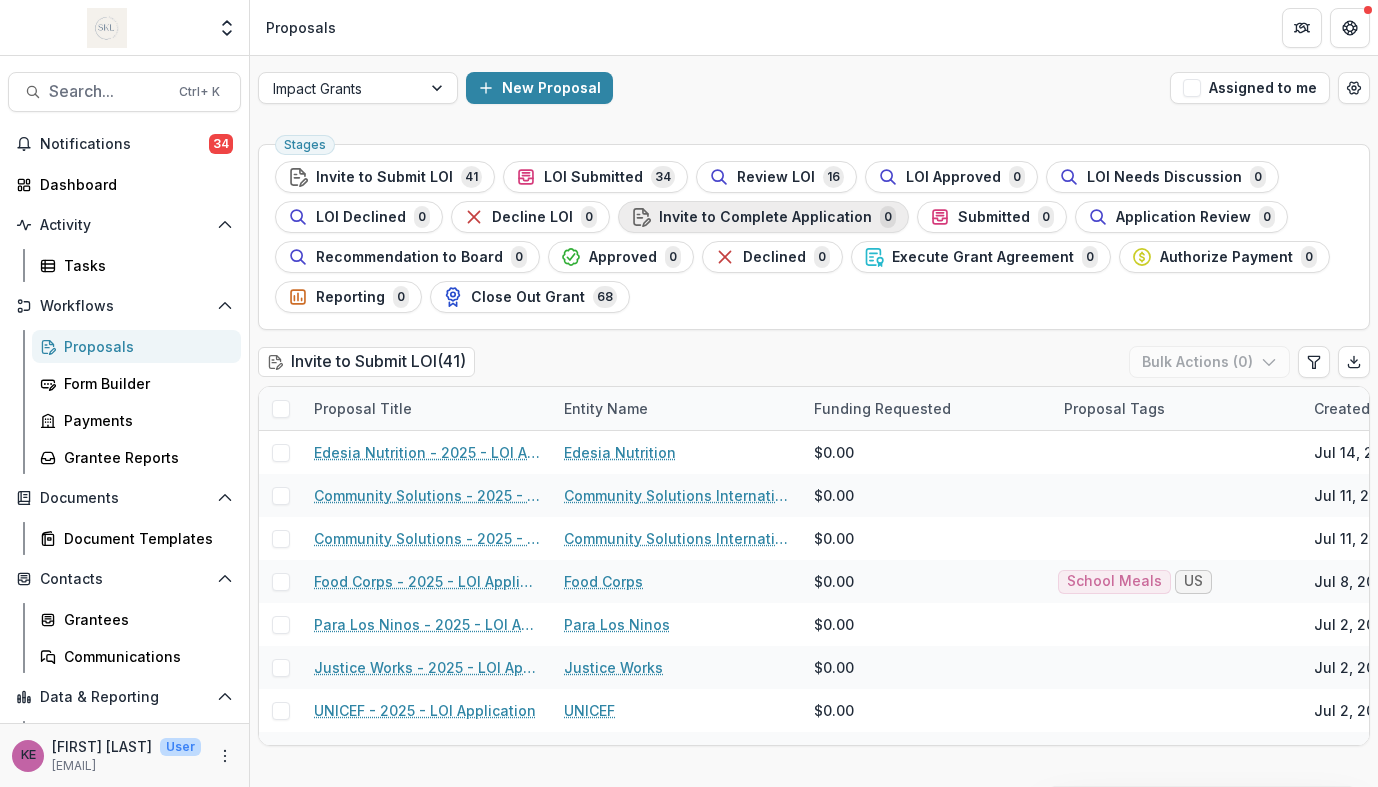 click on "Invite to Complete Application" at bounding box center [765, 217] 